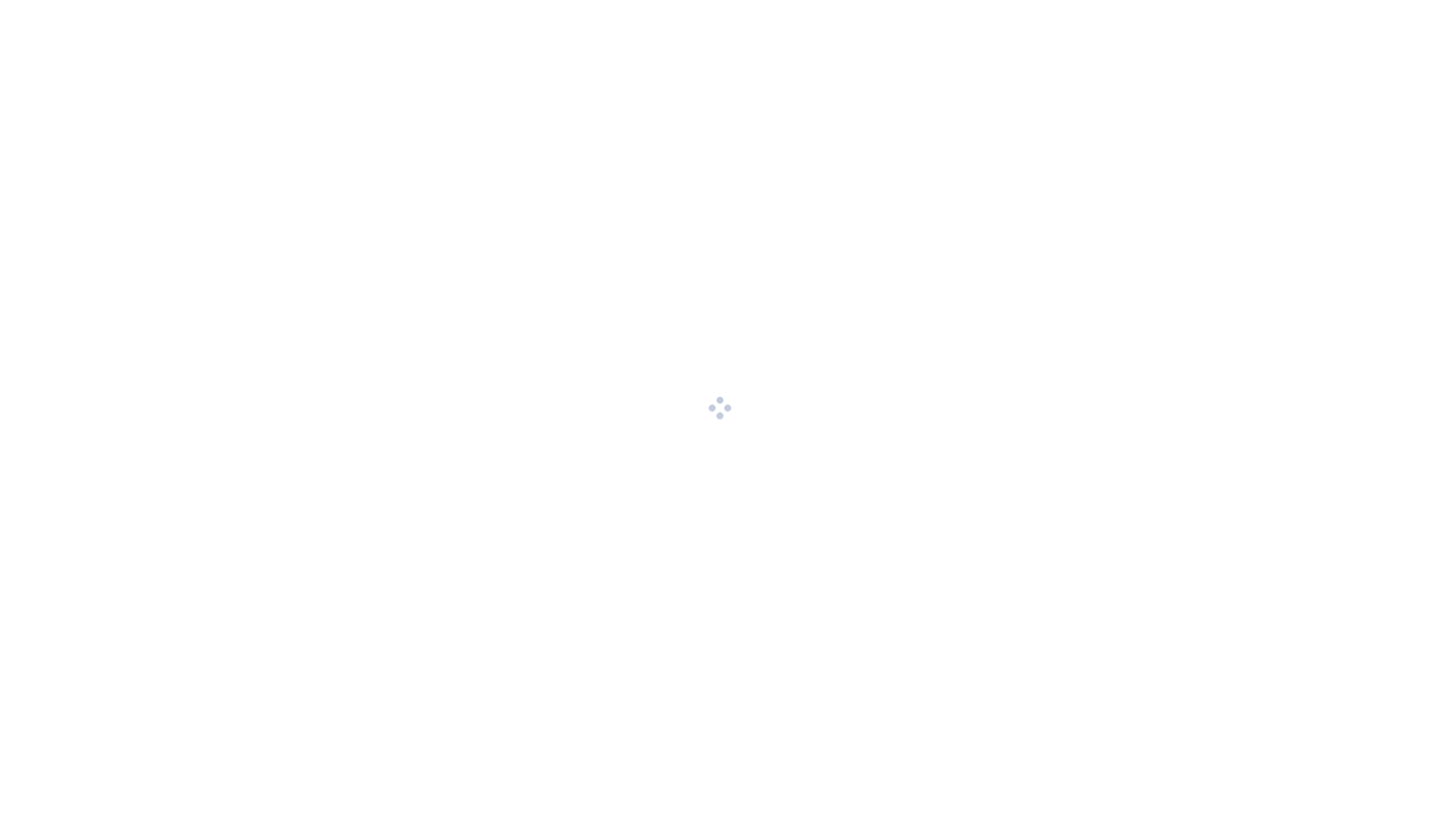 scroll, scrollTop: 0, scrollLeft: 0, axis: both 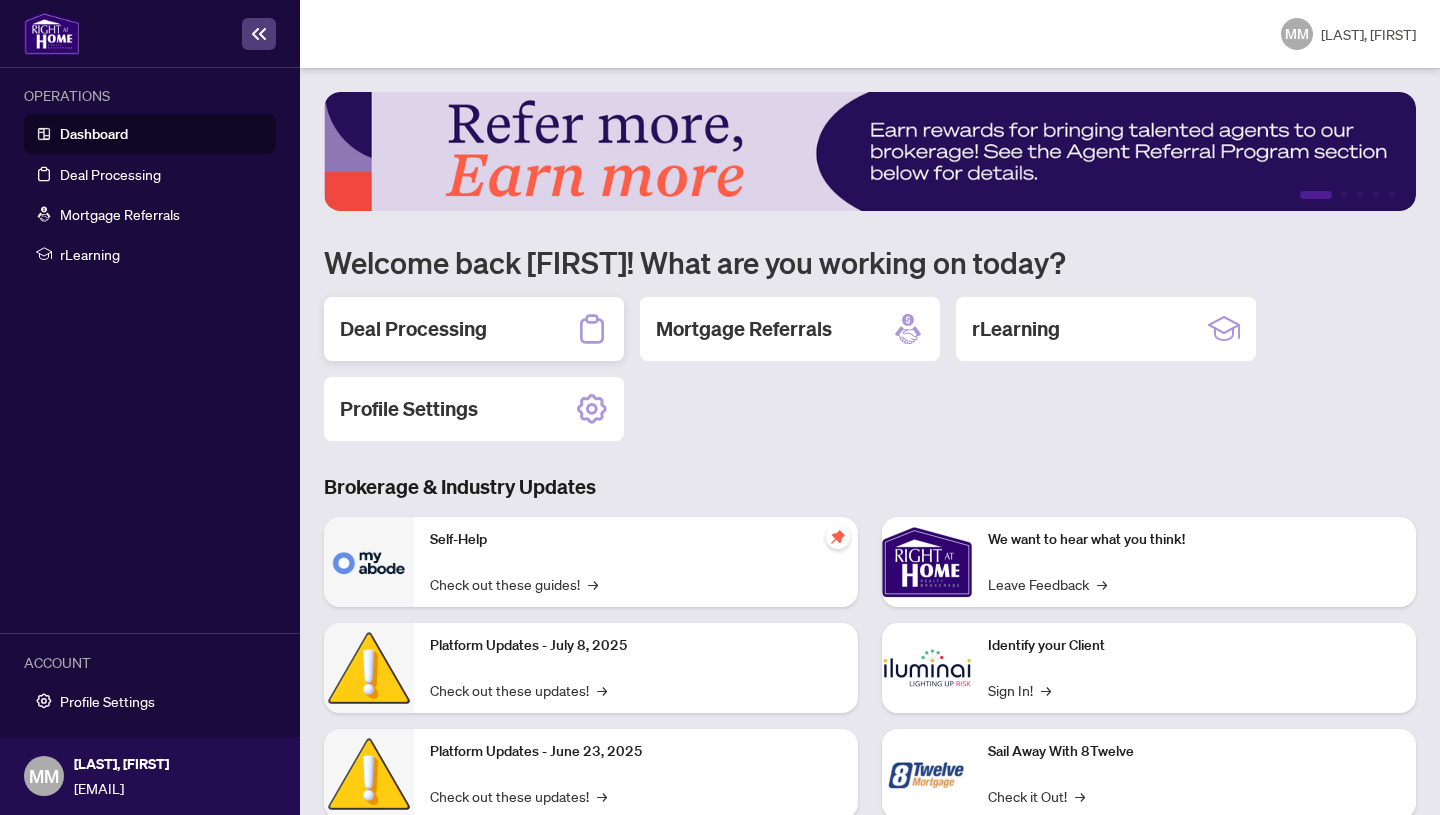 click on "Deal Processing" at bounding box center (413, 329) 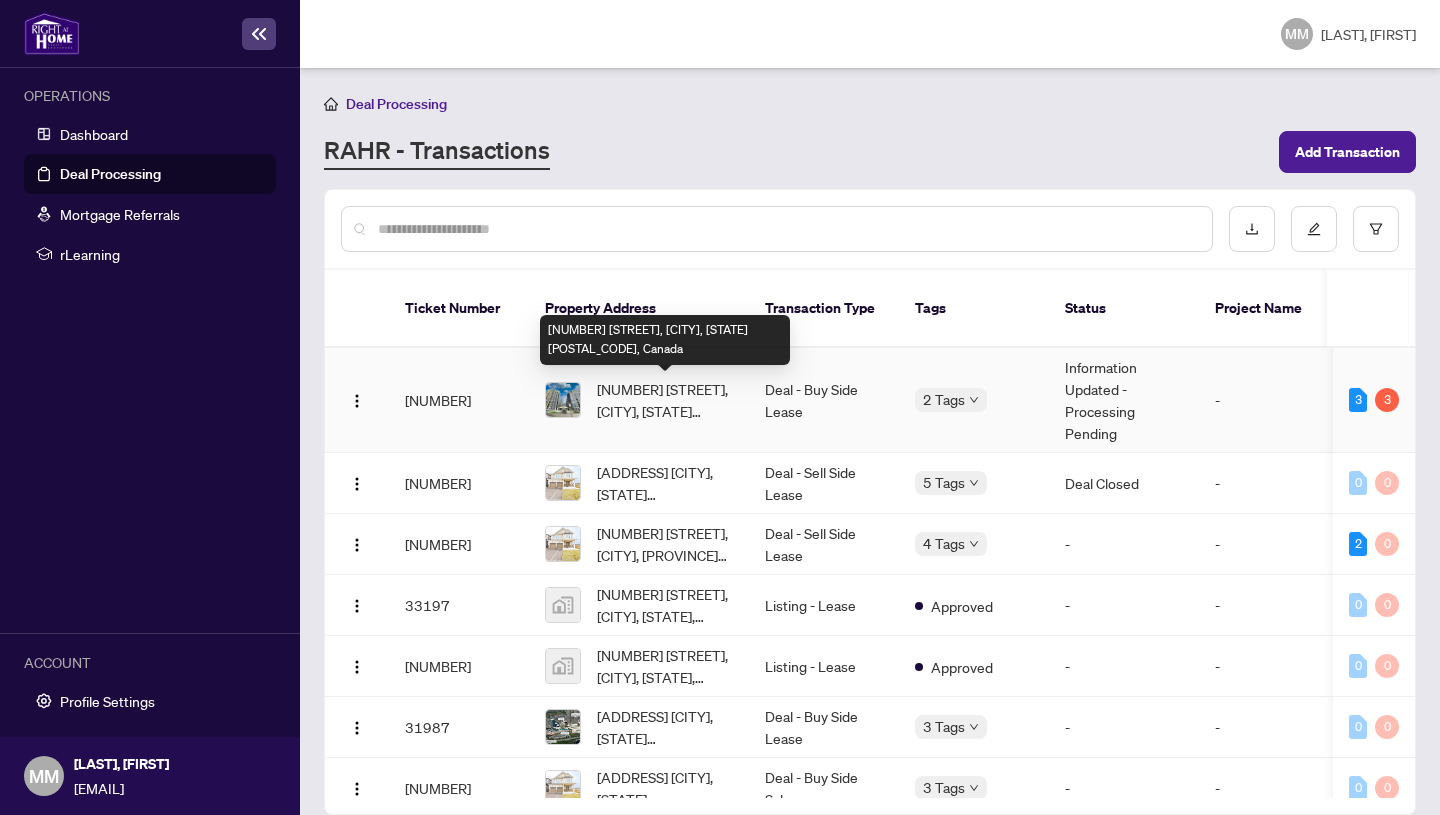 click on "[NUMBER] [STREET], [CITY], [STATE] [POSTAL_CODE], Canada" at bounding box center [665, 400] 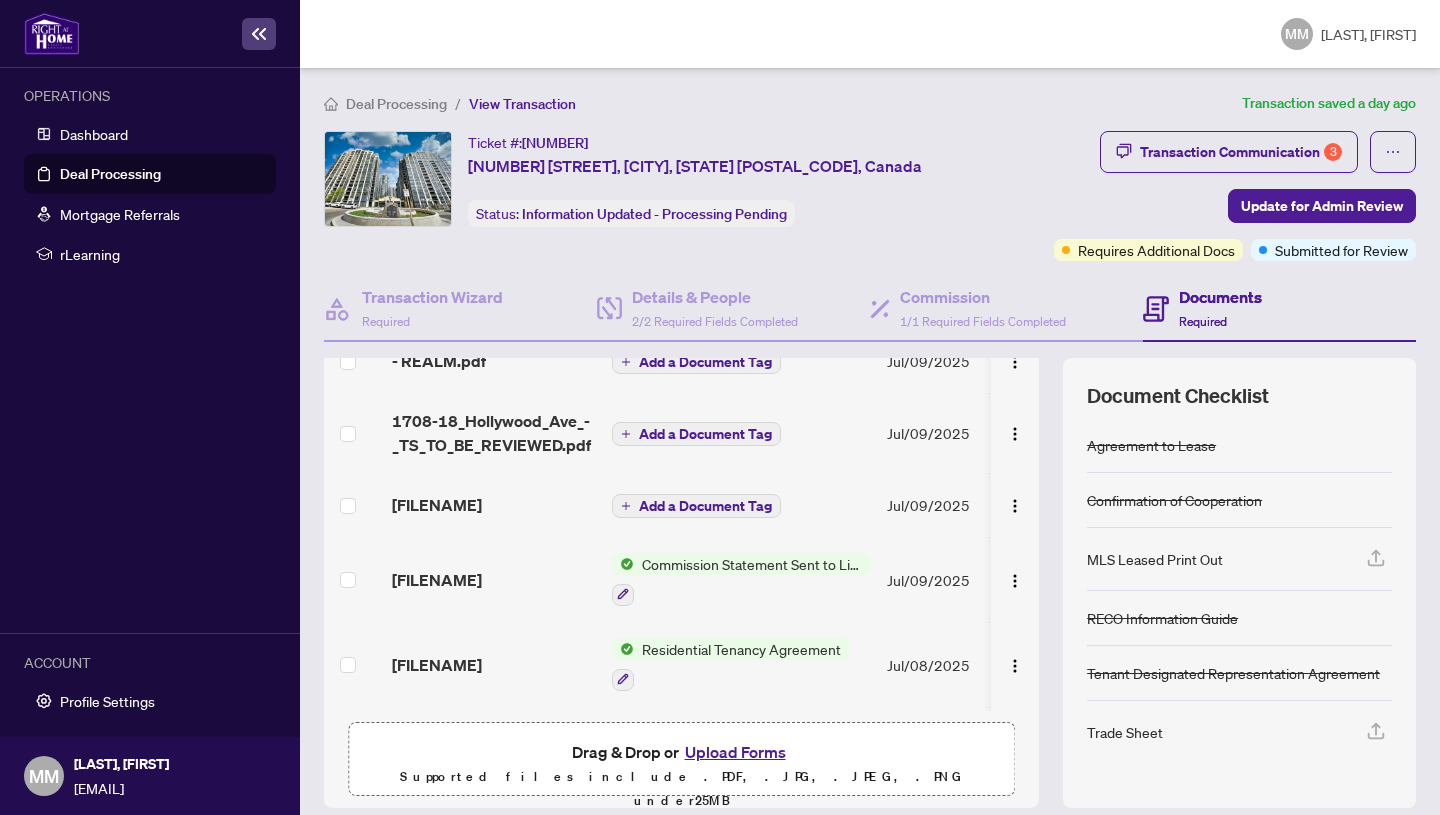 scroll, scrollTop: 0, scrollLeft: 0, axis: both 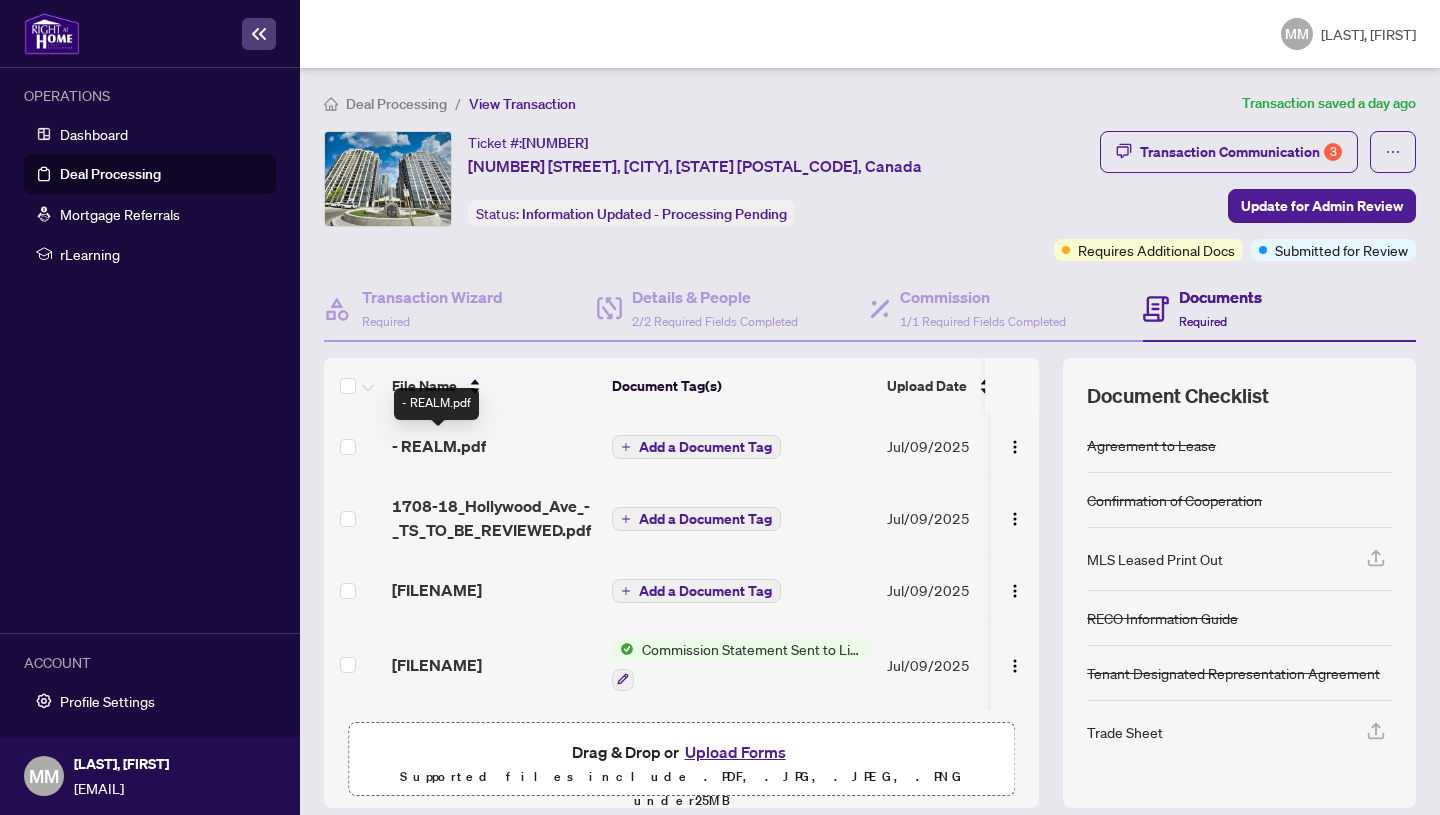 click on "- REALM.pdf" at bounding box center (439, 446) 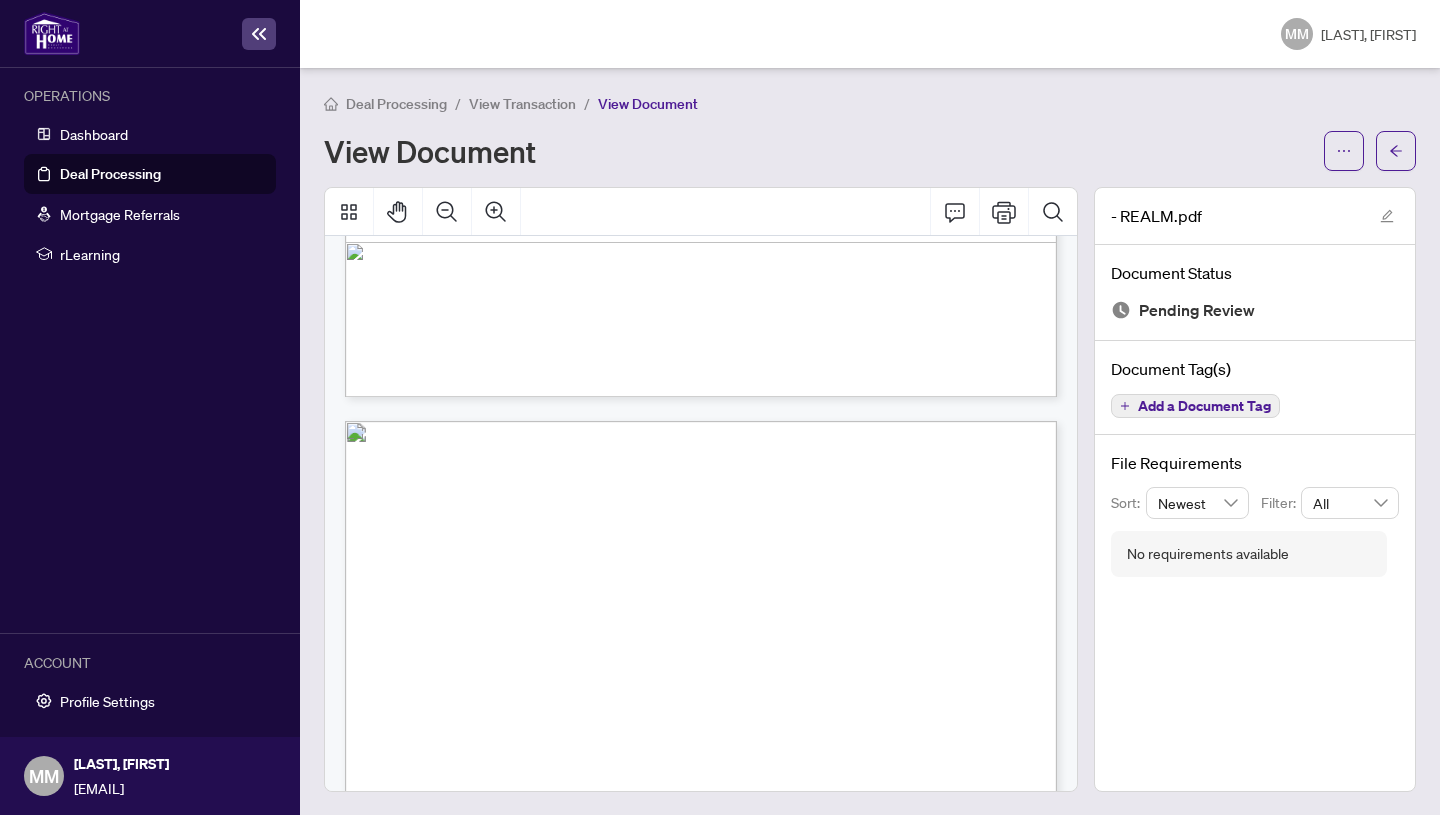 scroll, scrollTop: 779, scrollLeft: 0, axis: vertical 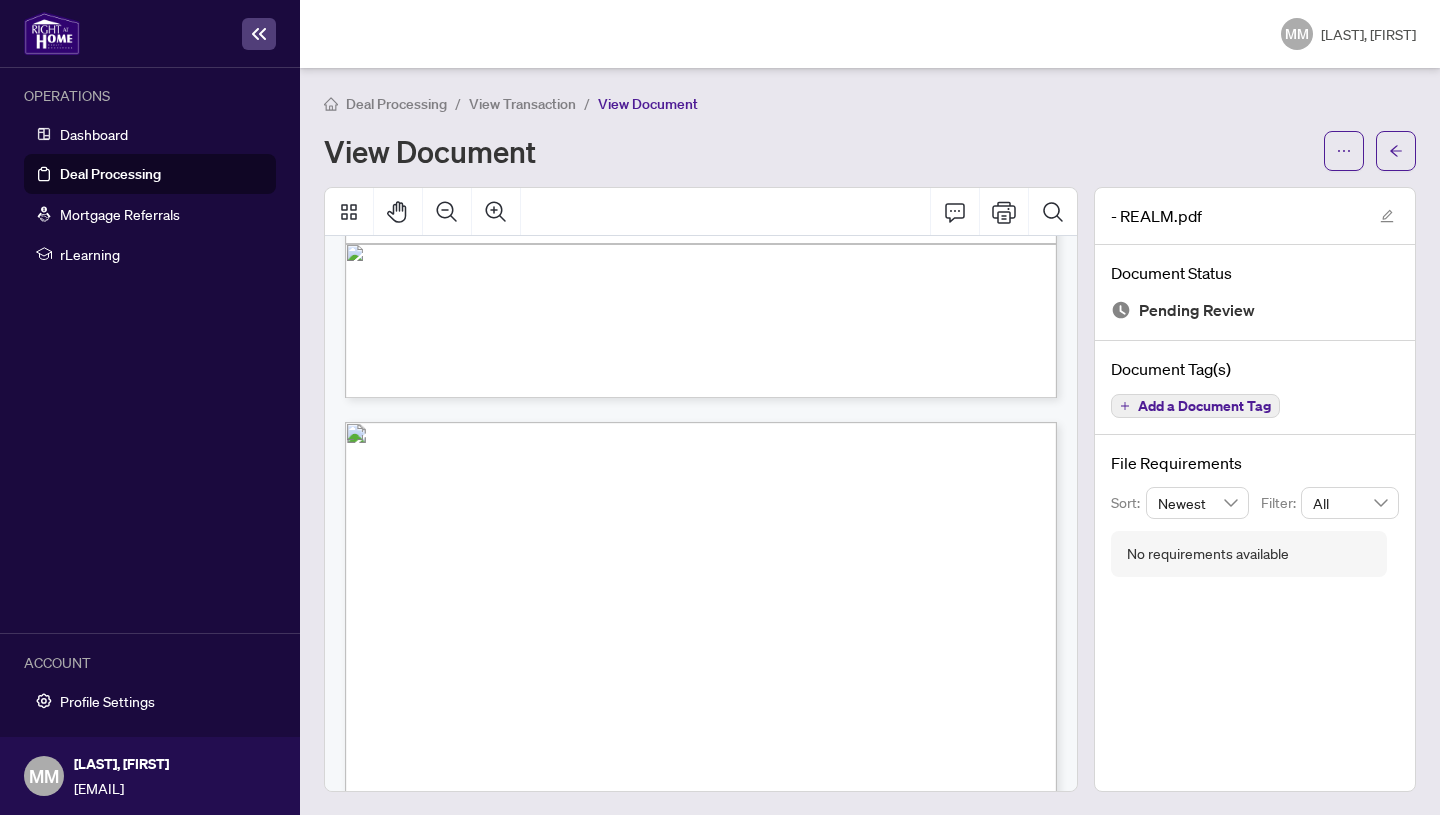 click on "View Transaction" at bounding box center [522, 104] 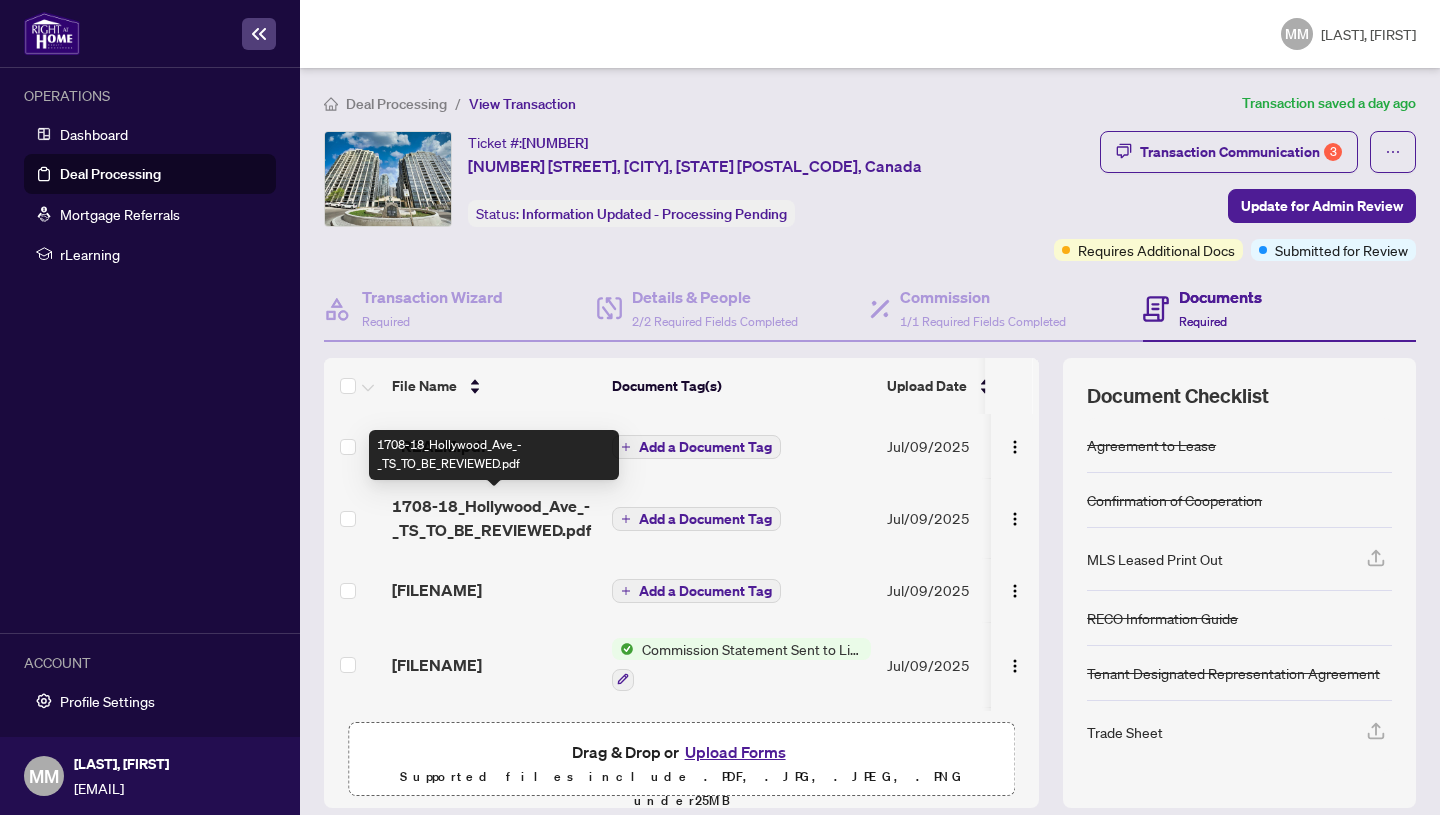 click on "1708-18_Hollywood_Ave_-_TS_TO_BE_REVIEWED.pdf" at bounding box center (494, 518) 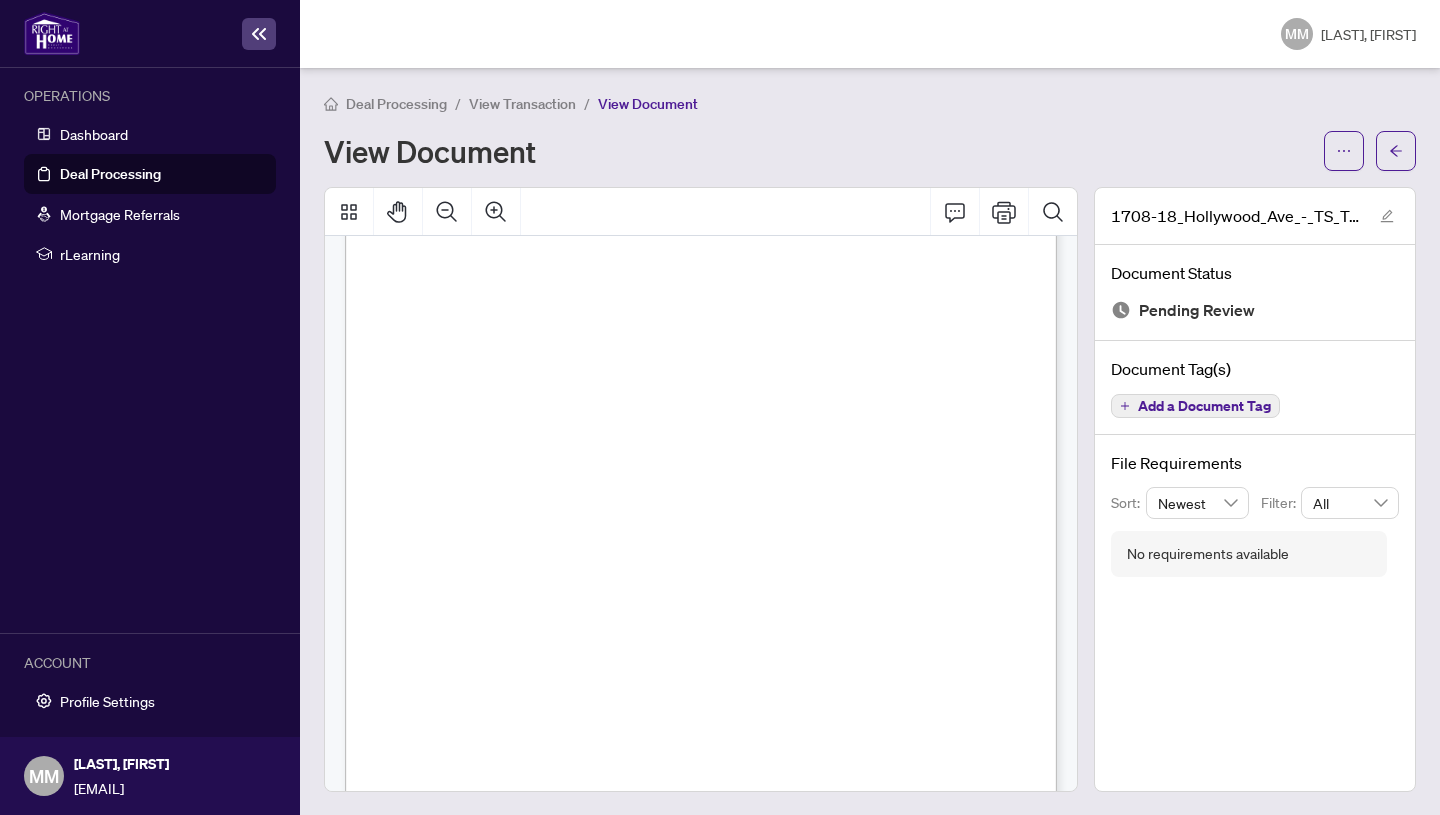 scroll, scrollTop: 406, scrollLeft: 0, axis: vertical 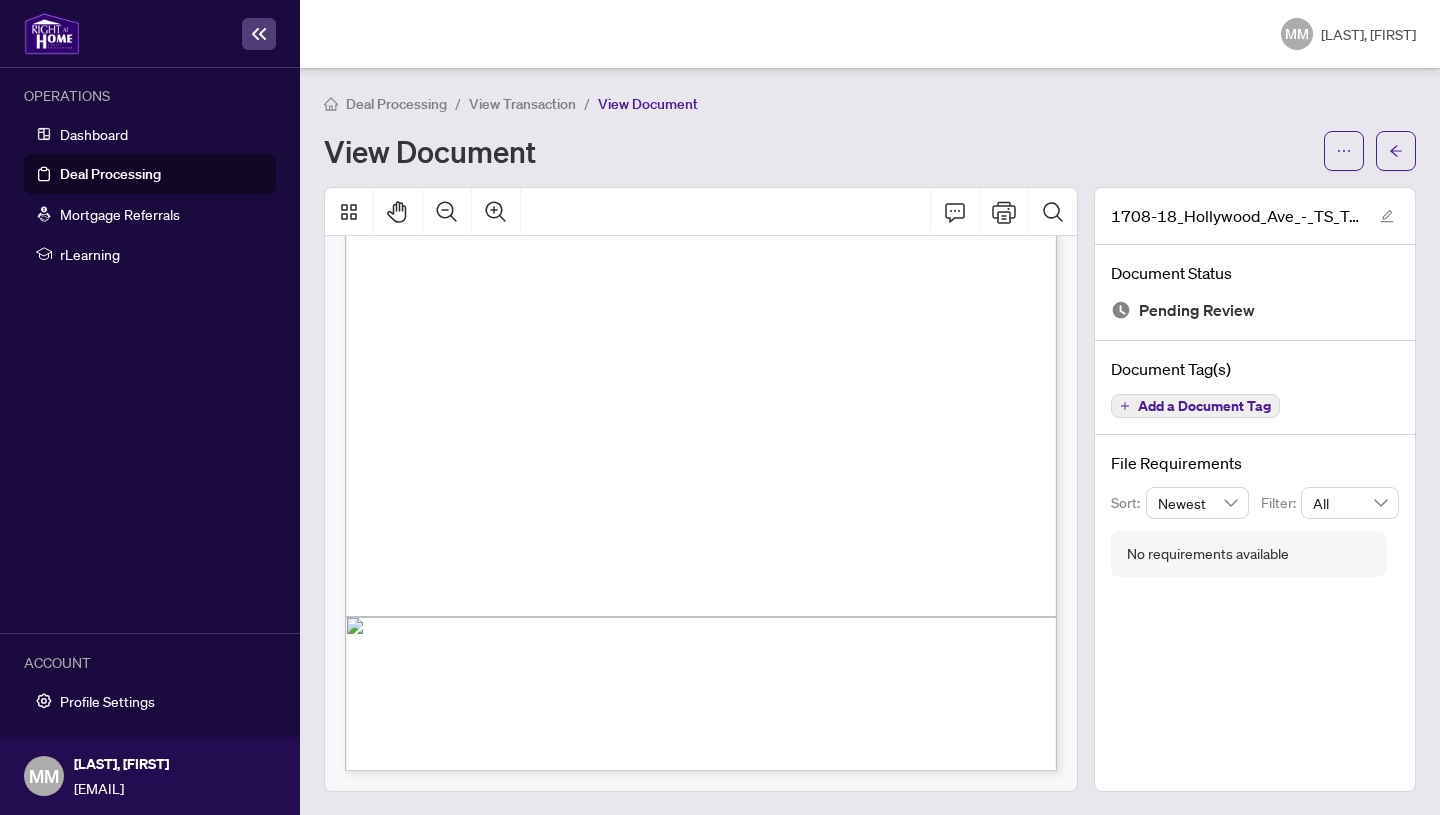 click on "View Transaction" at bounding box center (522, 104) 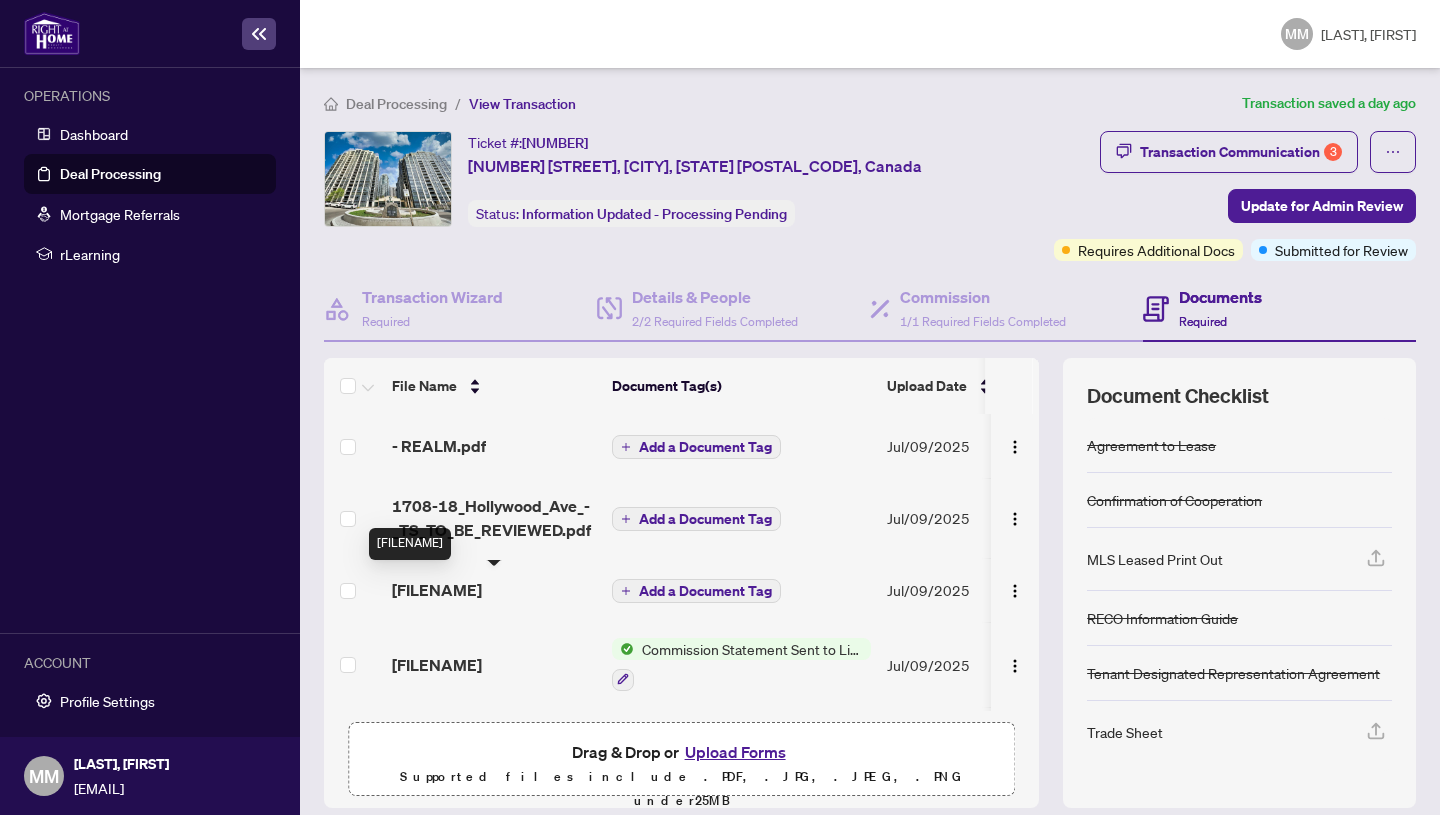 click on "[FILENAME]" at bounding box center (437, 590) 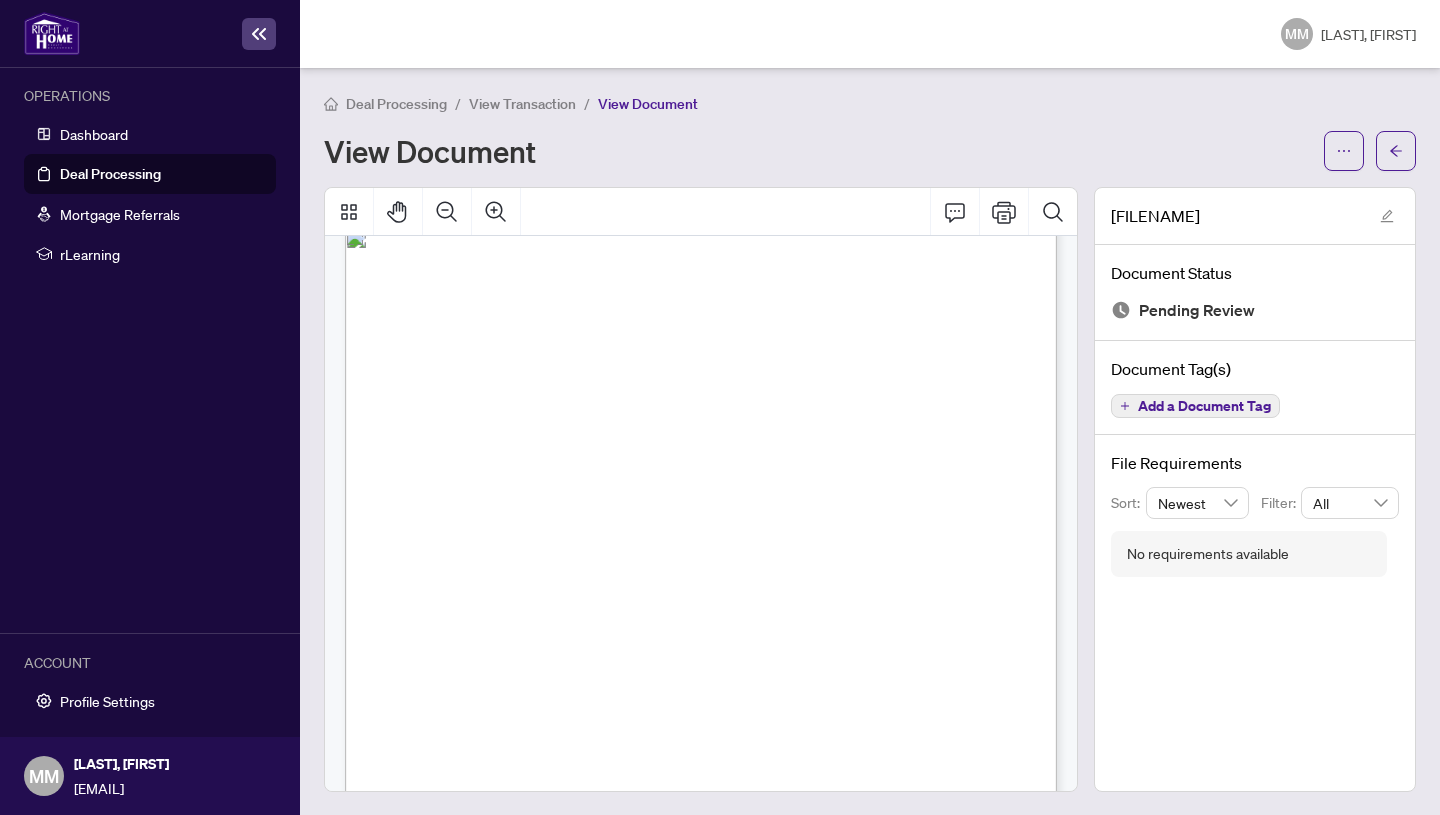 scroll, scrollTop: 0, scrollLeft: 0, axis: both 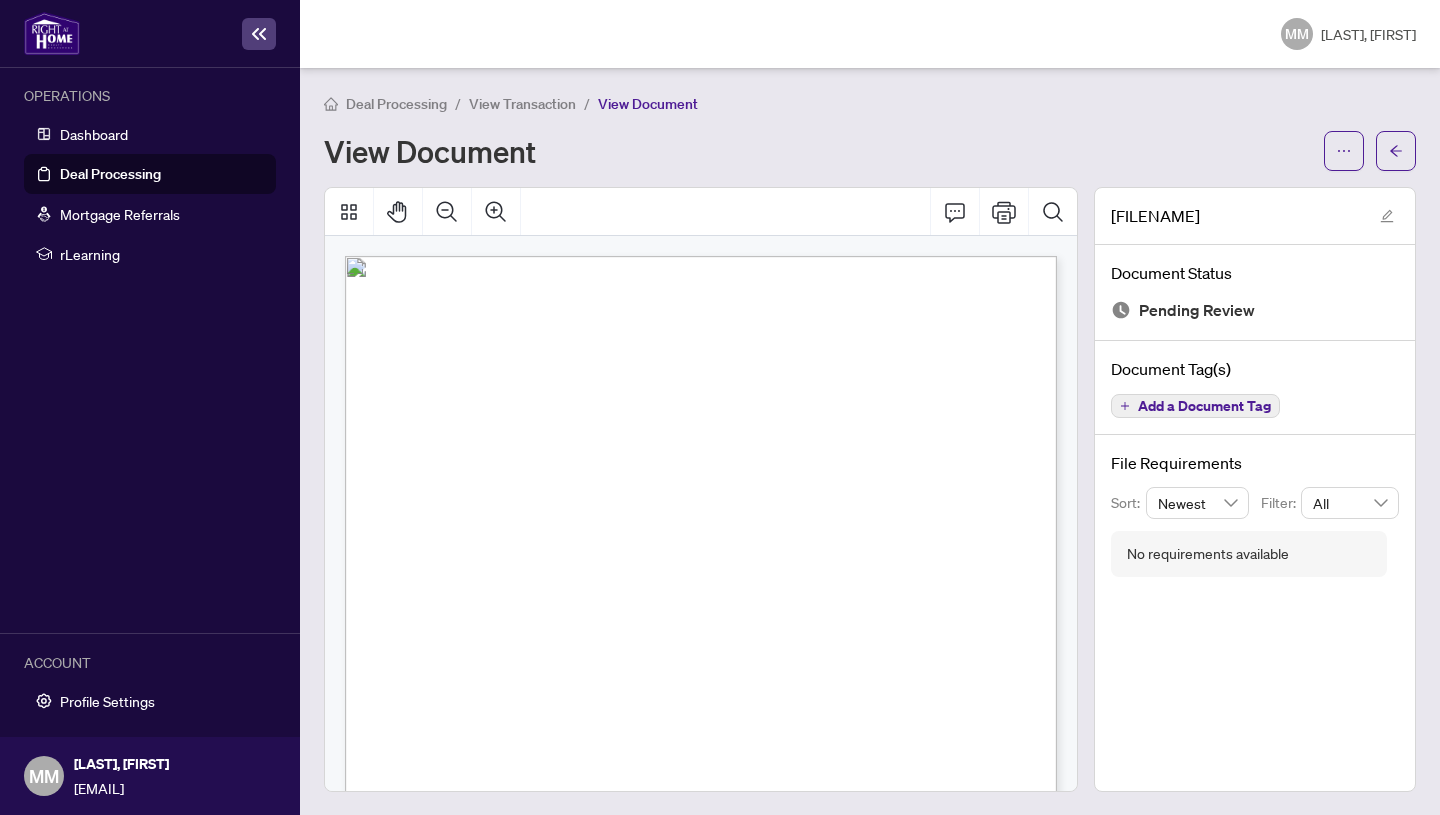 click on "View Transaction" at bounding box center (522, 104) 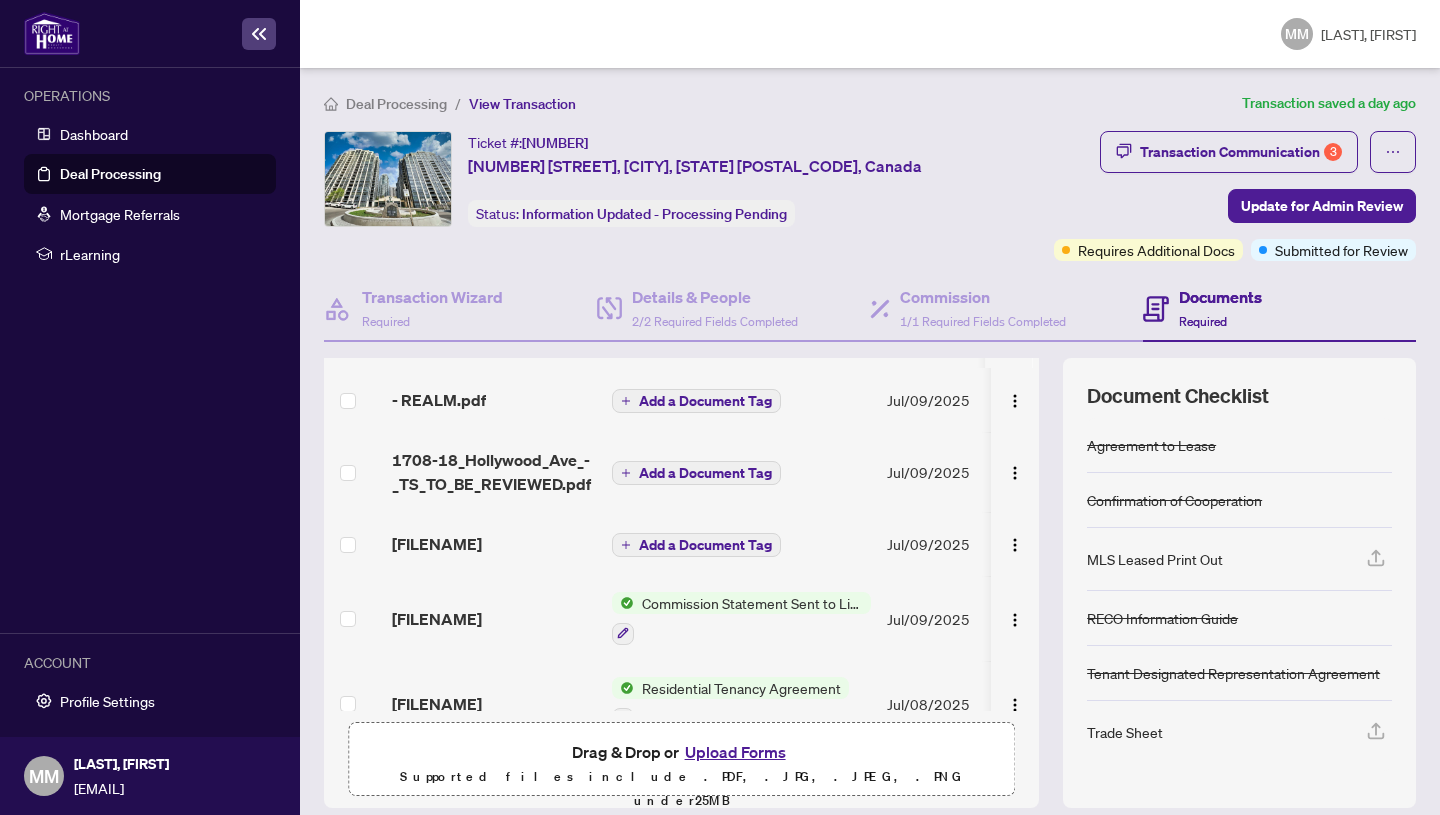 scroll, scrollTop: 105, scrollLeft: 0, axis: vertical 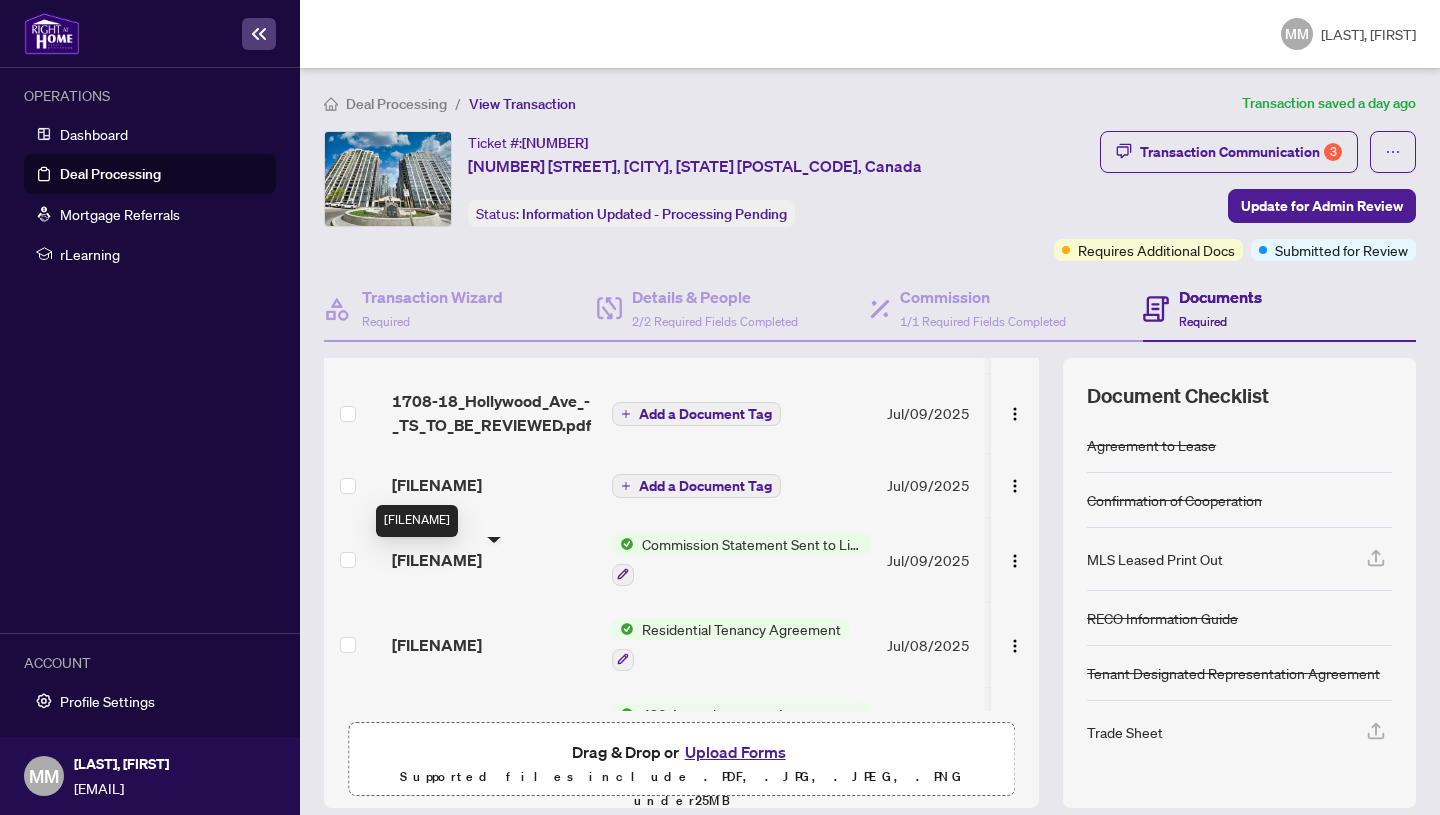 click on "[FILENAME]" at bounding box center (437, 560) 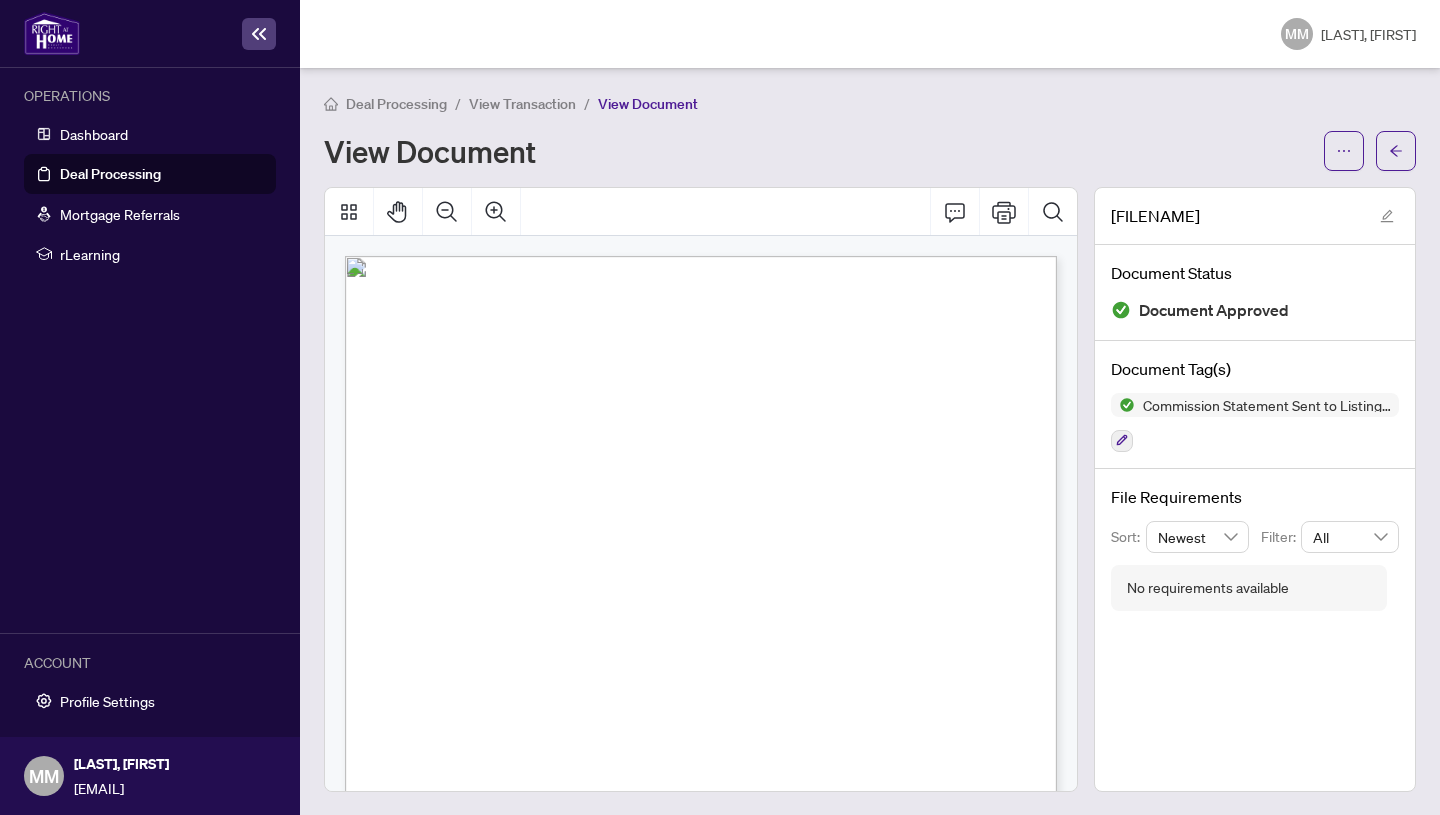 click on "View Transaction" at bounding box center (522, 104) 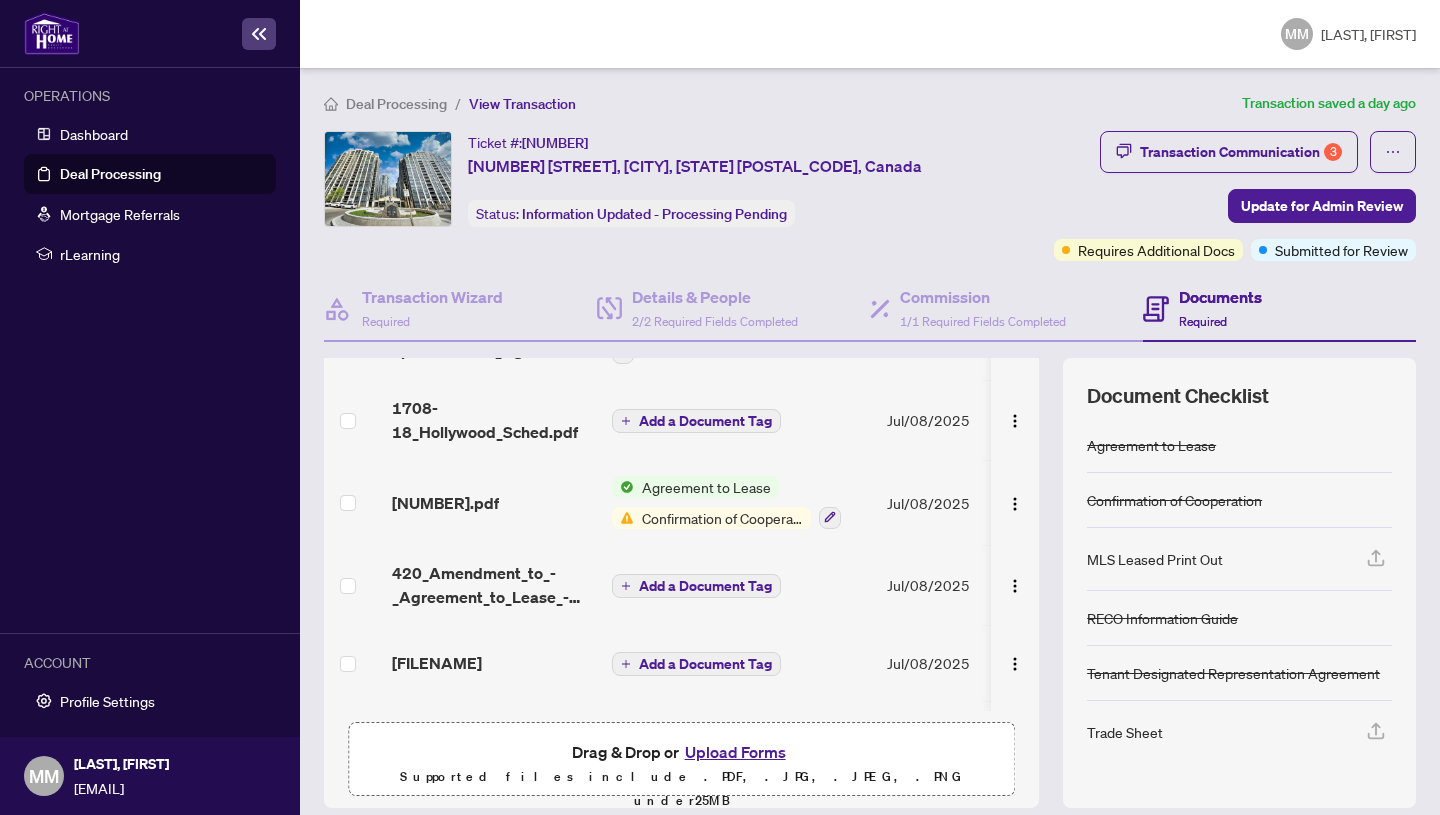 scroll, scrollTop: 674, scrollLeft: 0, axis: vertical 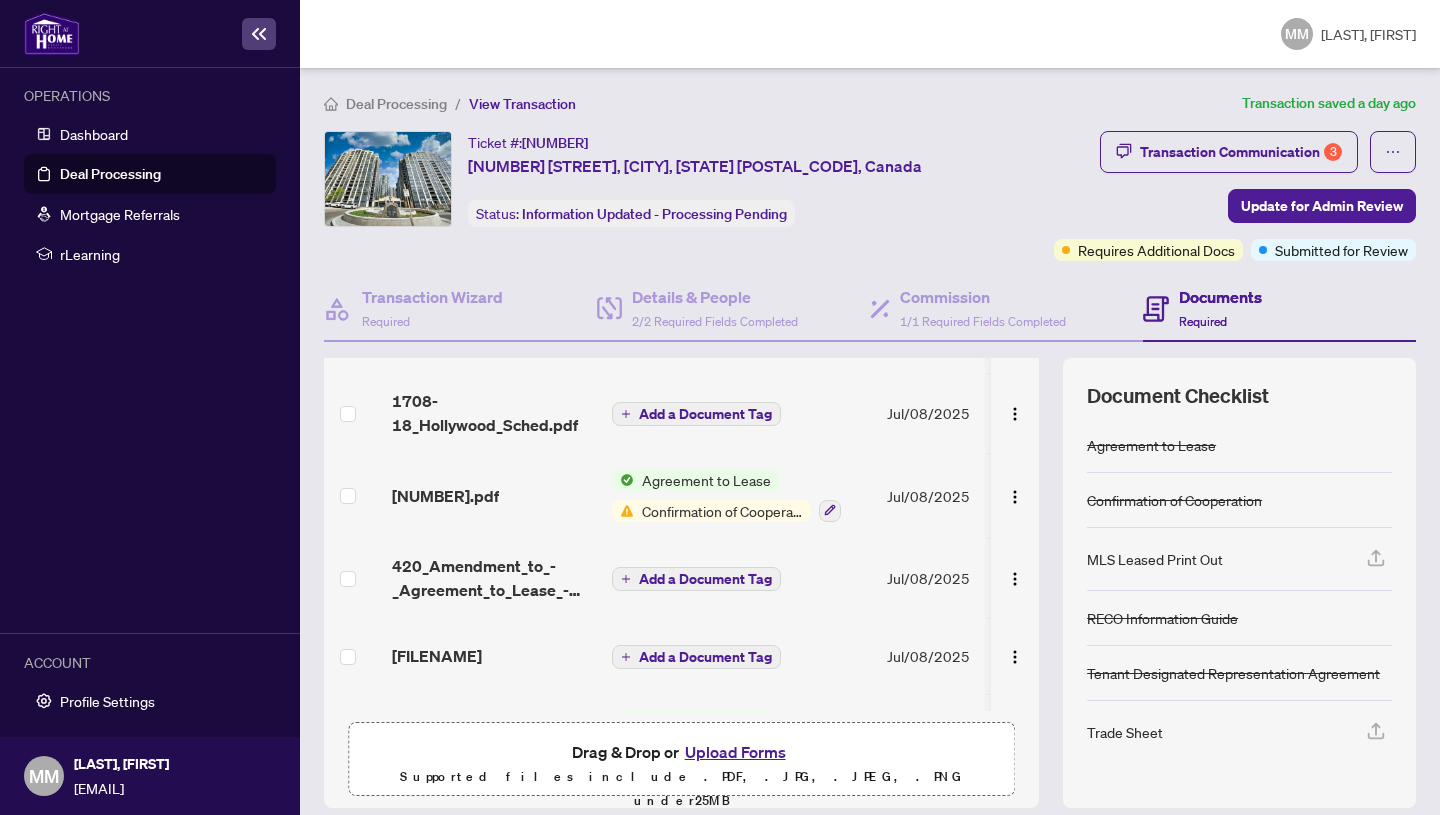 click on "Confirmation of Cooperation" at bounding box center (722, 511) 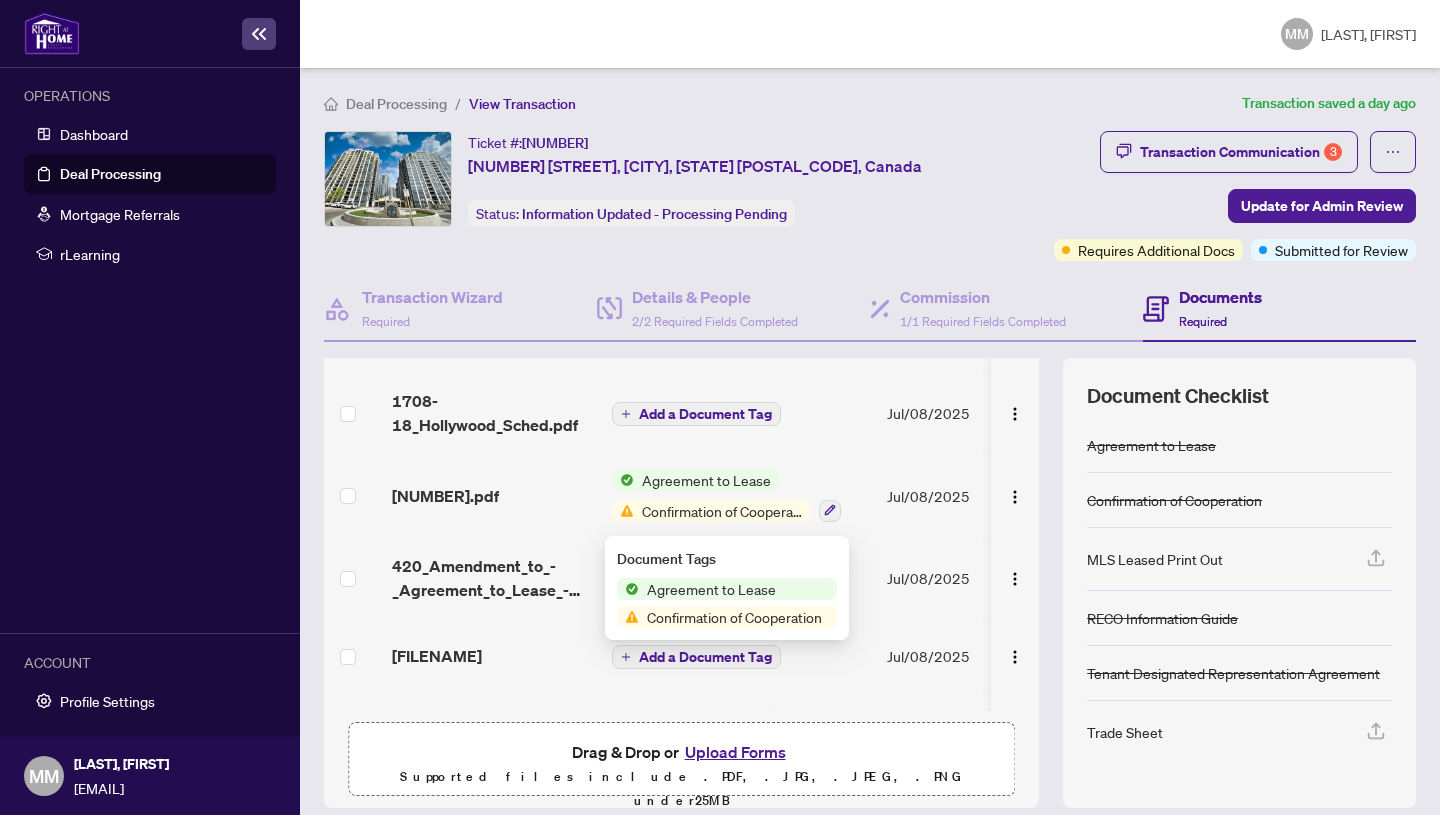click on "Agreement to Lease Confirmation of Cooperation" at bounding box center (741, 495) 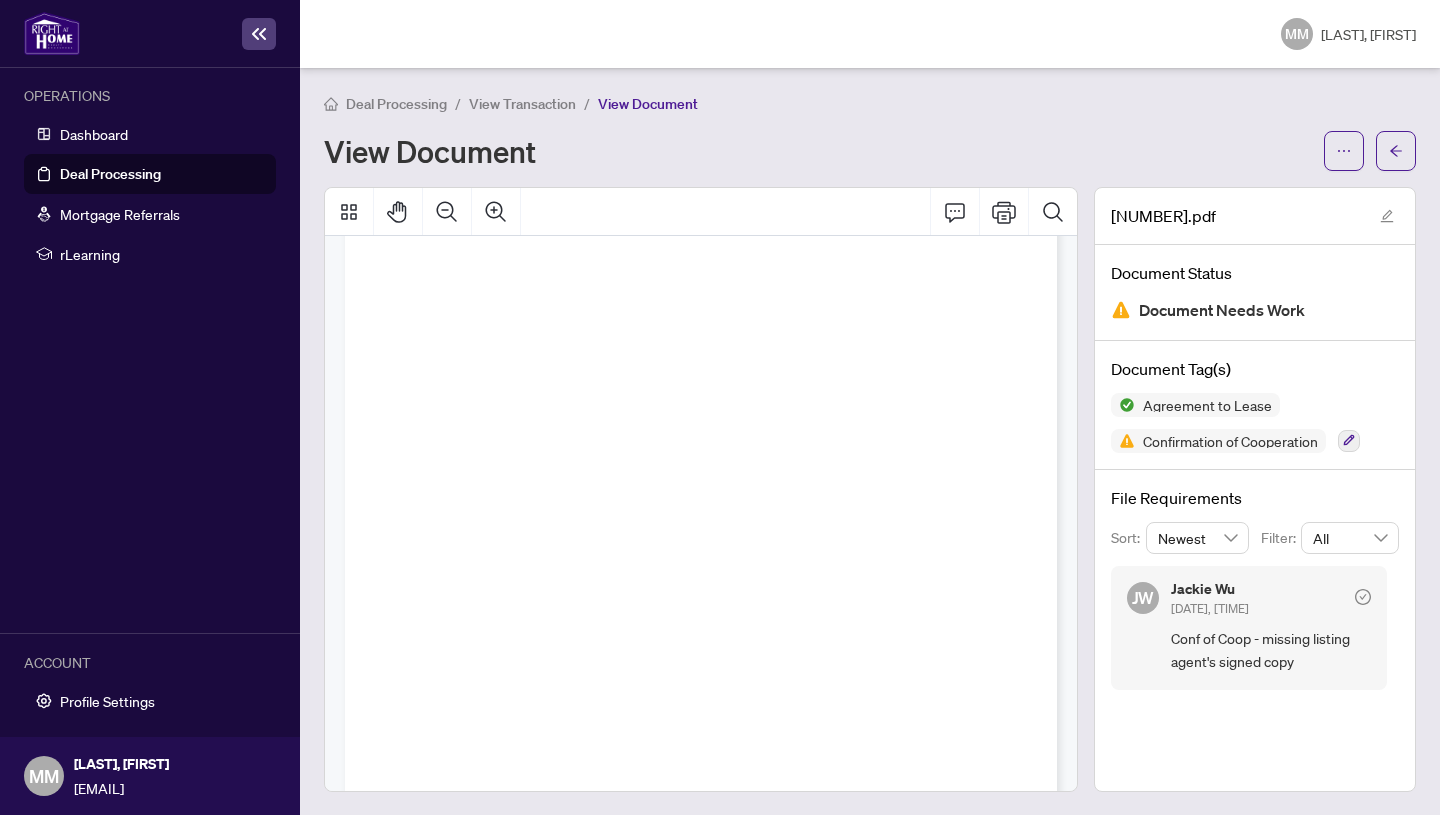 scroll, scrollTop: 6123, scrollLeft: 0, axis: vertical 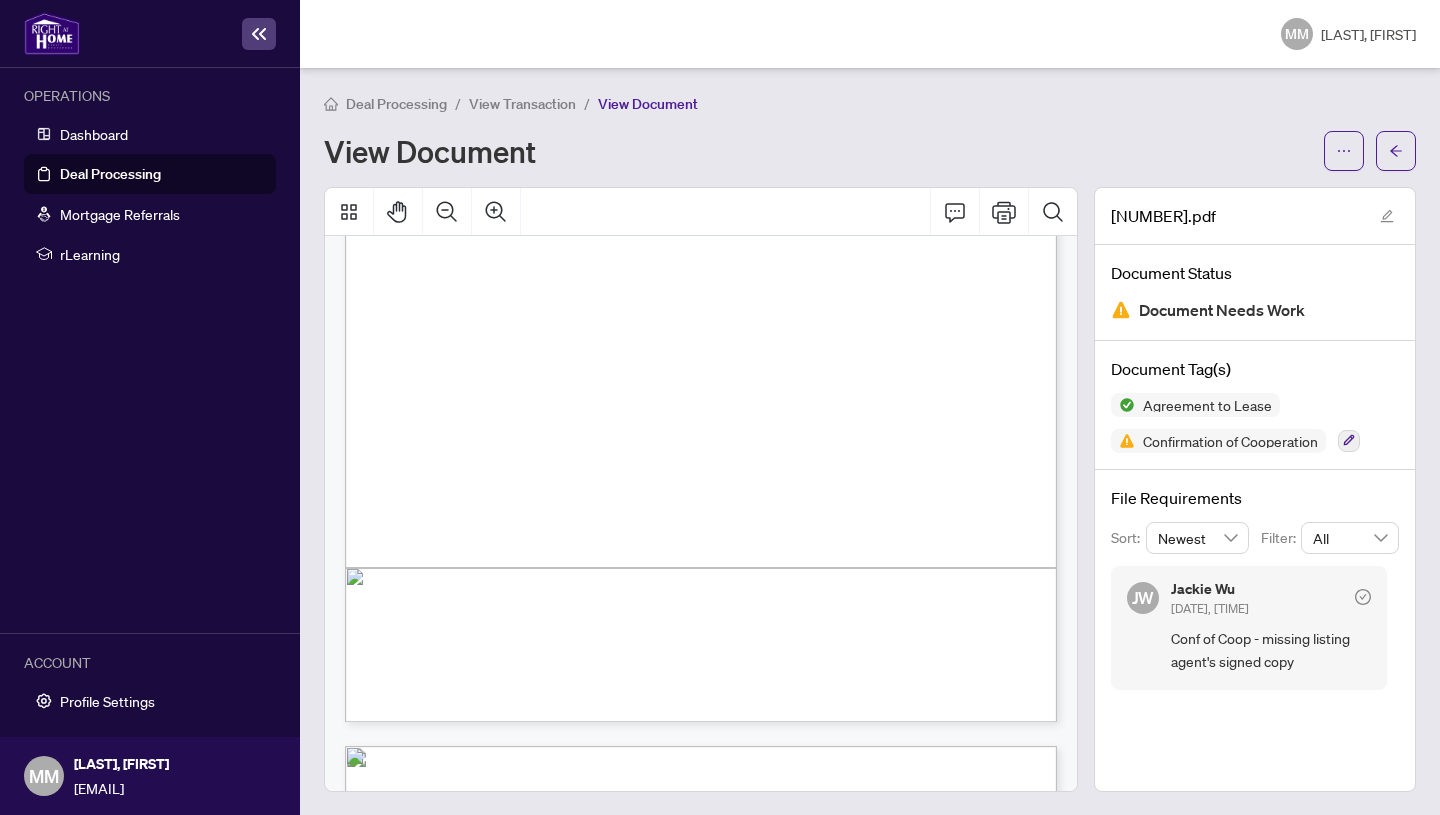 click on "View Transaction" at bounding box center (522, 104) 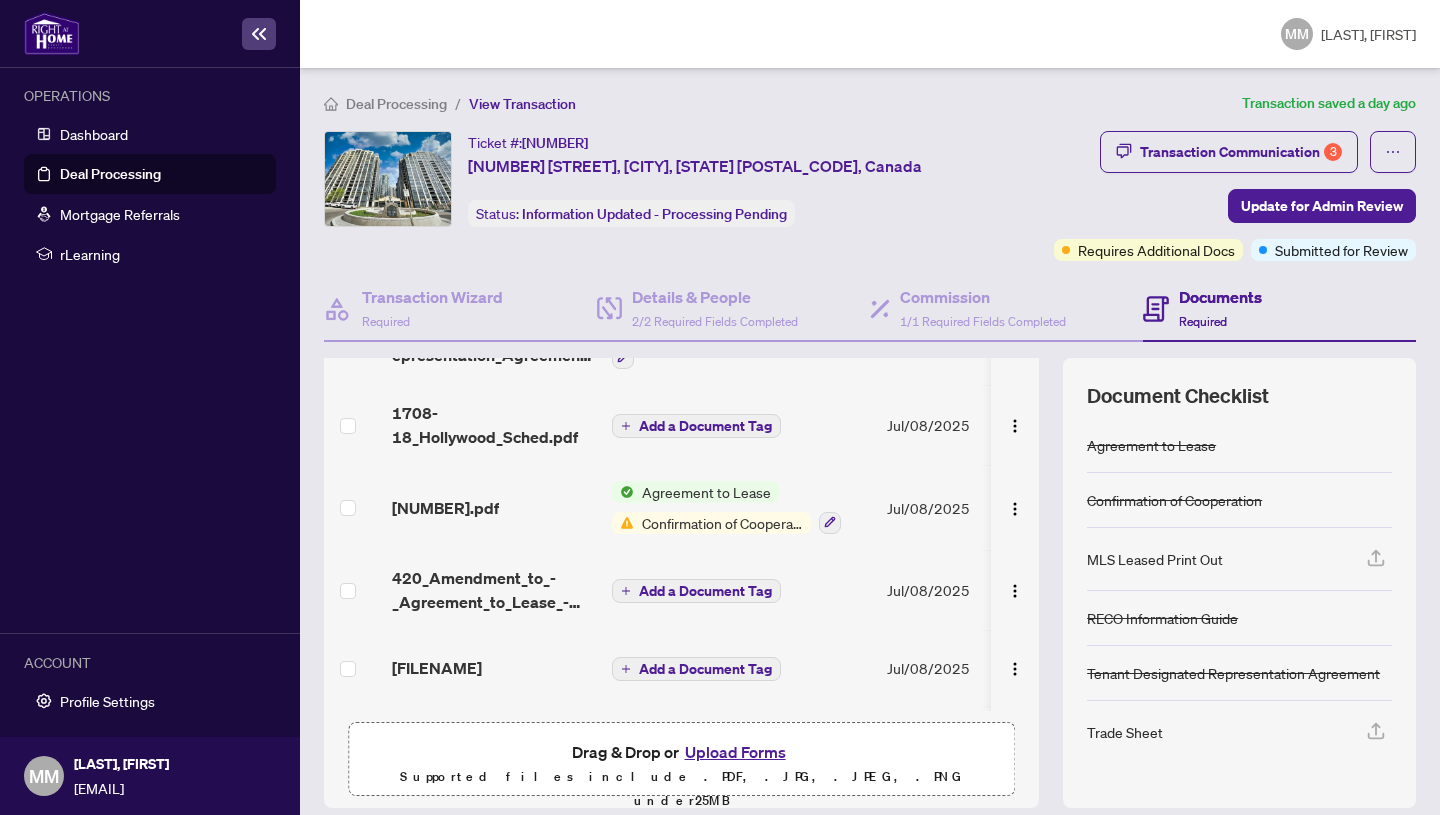 scroll, scrollTop: 671, scrollLeft: 0, axis: vertical 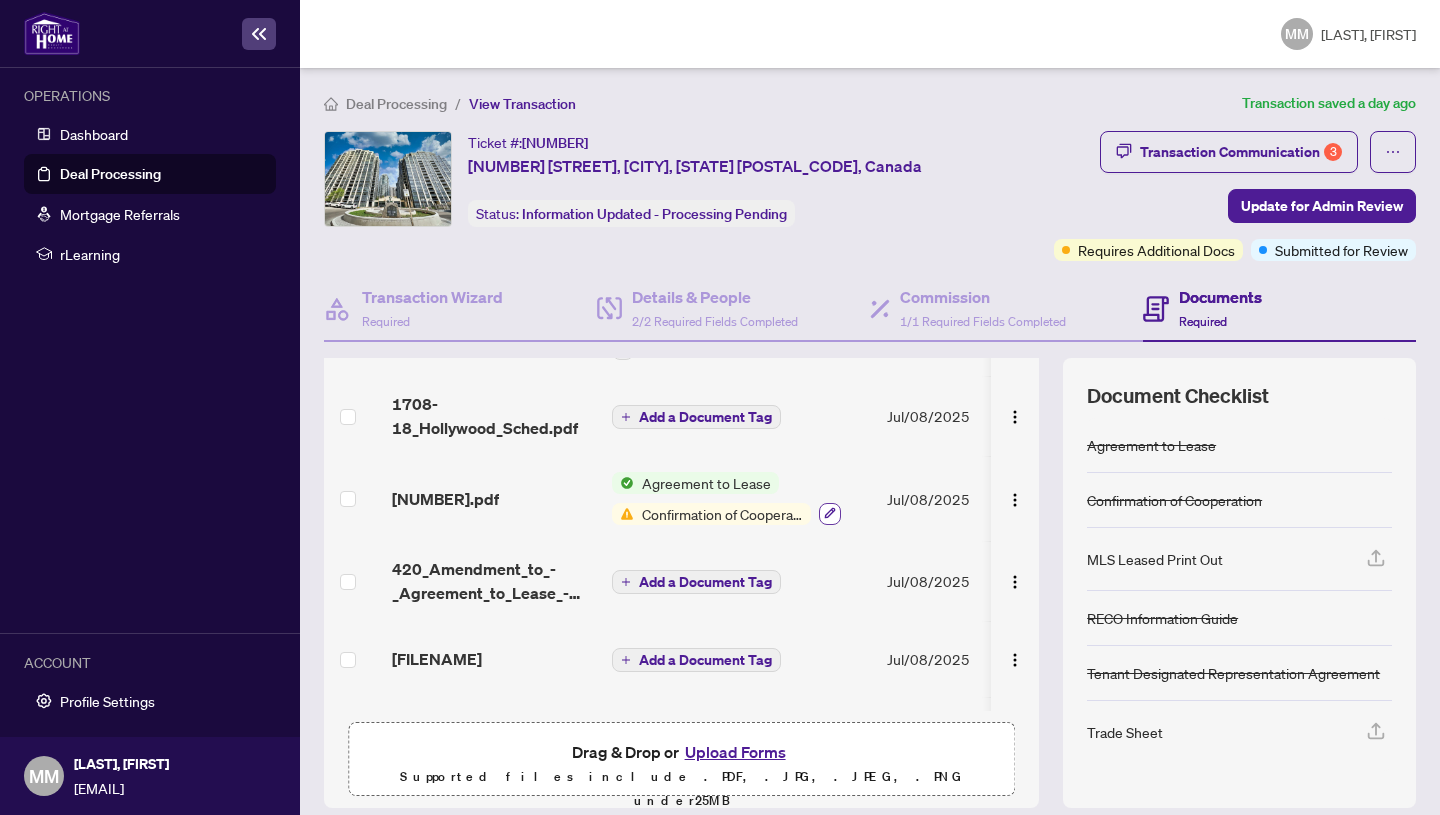 click 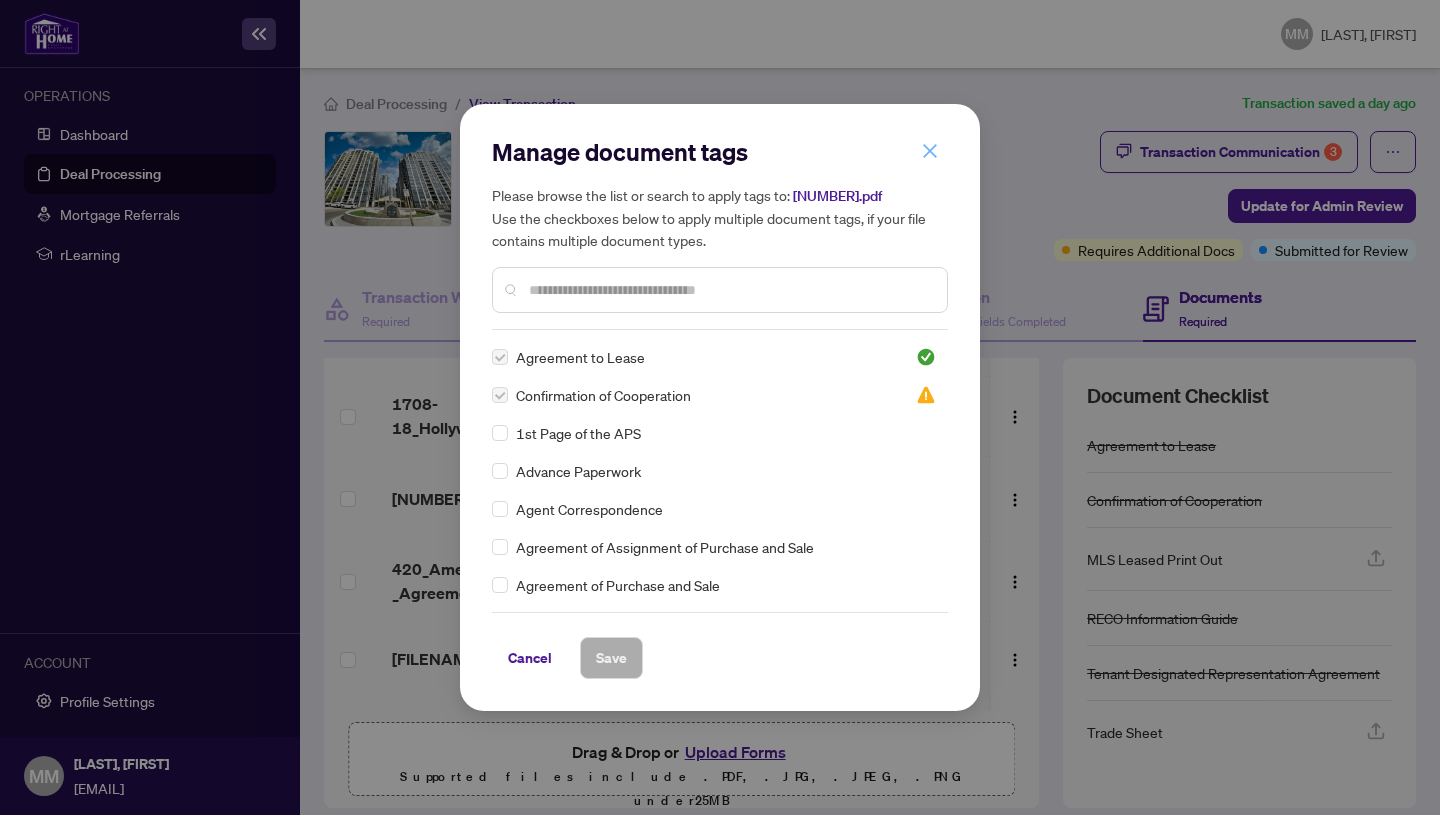 click 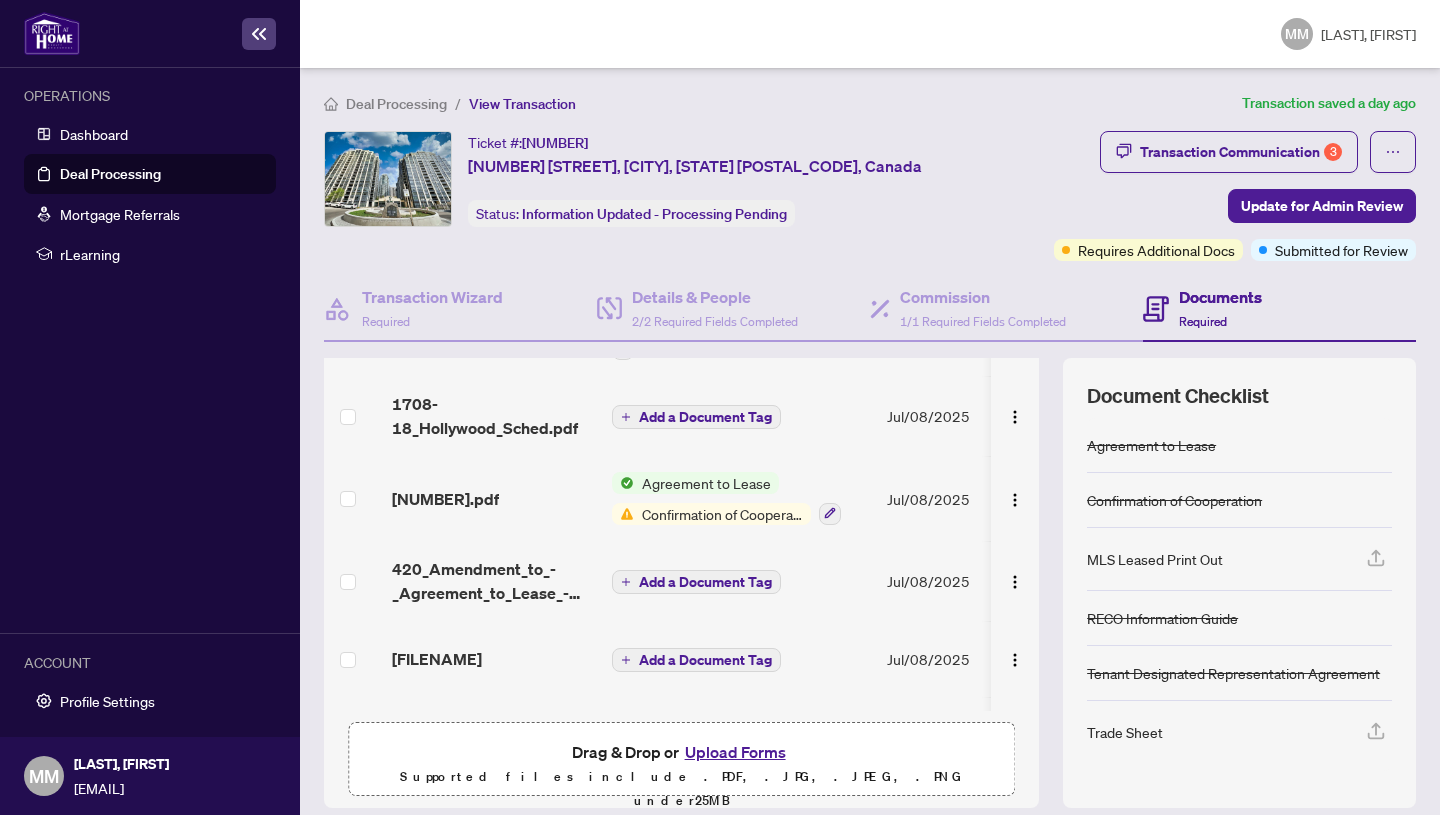 click on "Upload Forms" at bounding box center [735, 752] 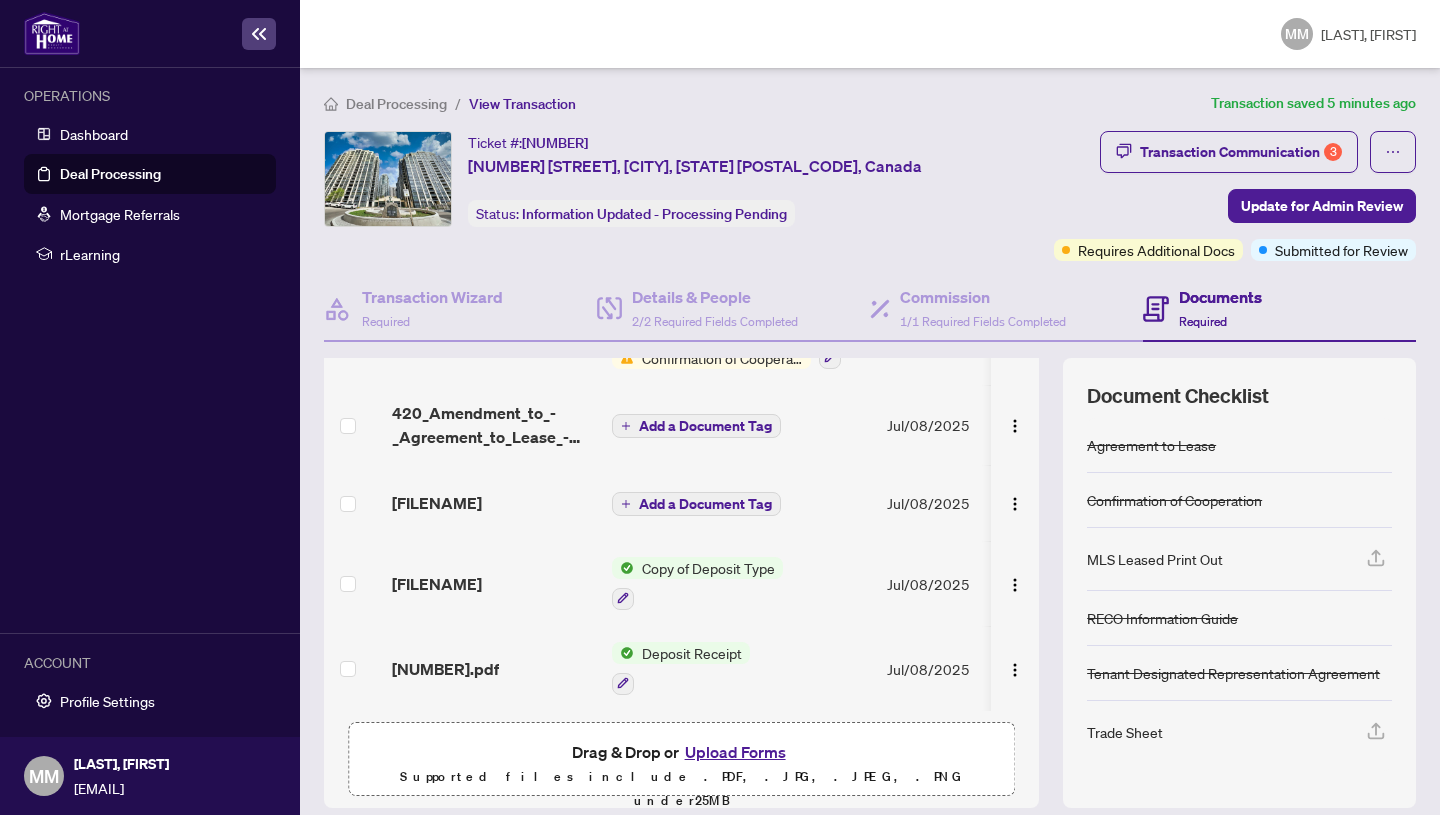 scroll, scrollTop: 907, scrollLeft: 0, axis: vertical 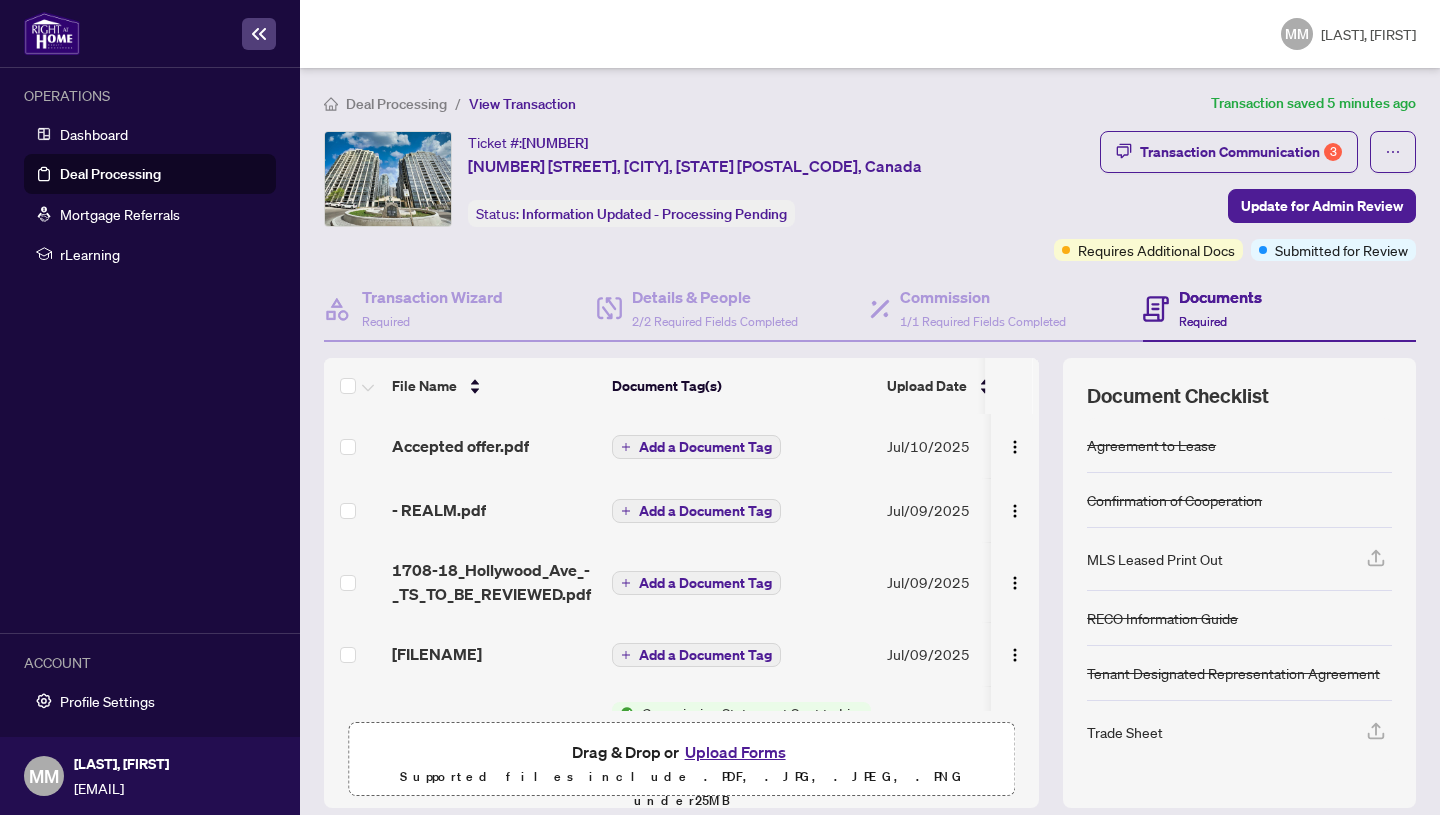 click on "Add a Document Tag" at bounding box center [705, 447] 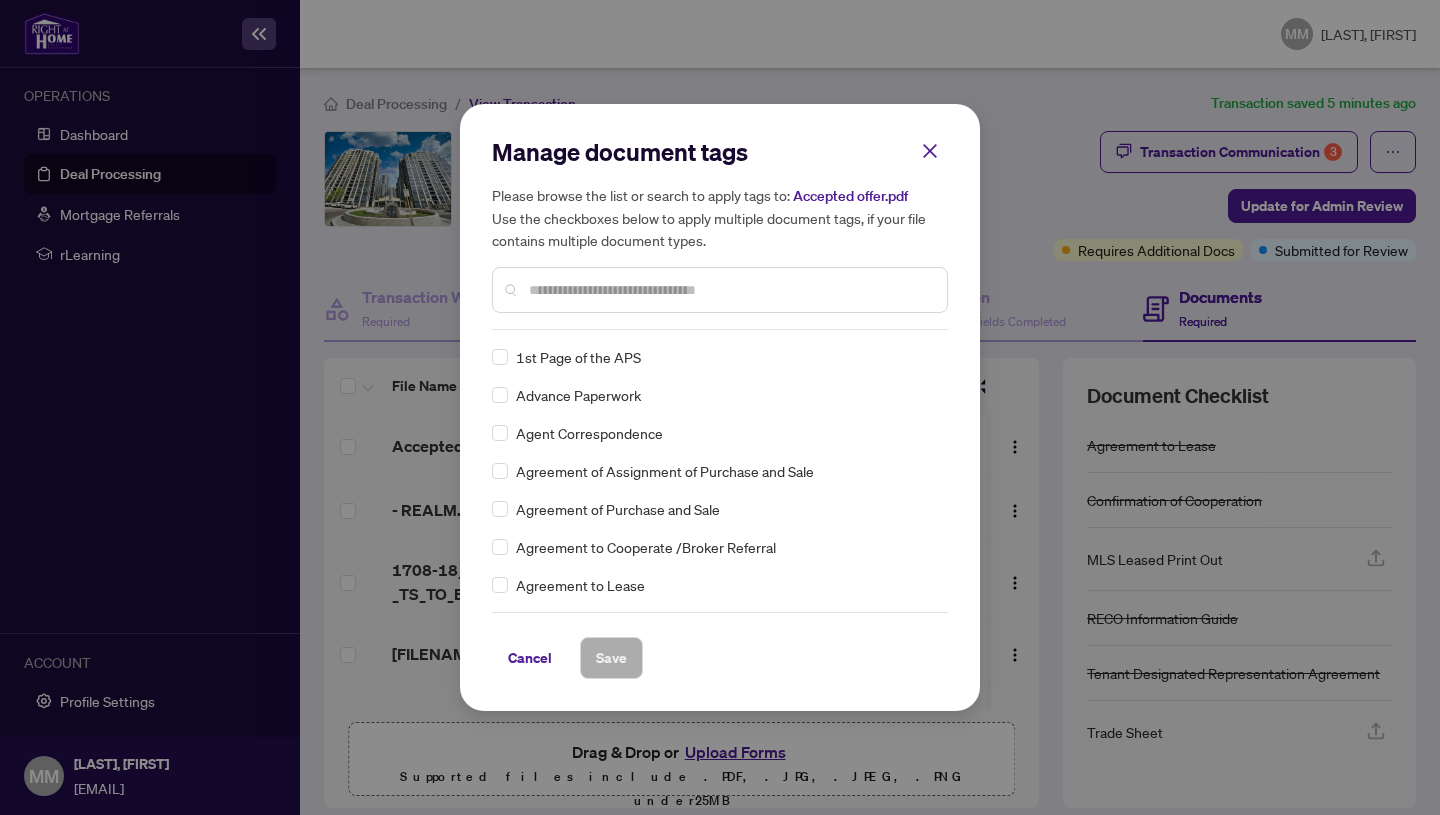 click at bounding box center (730, 290) 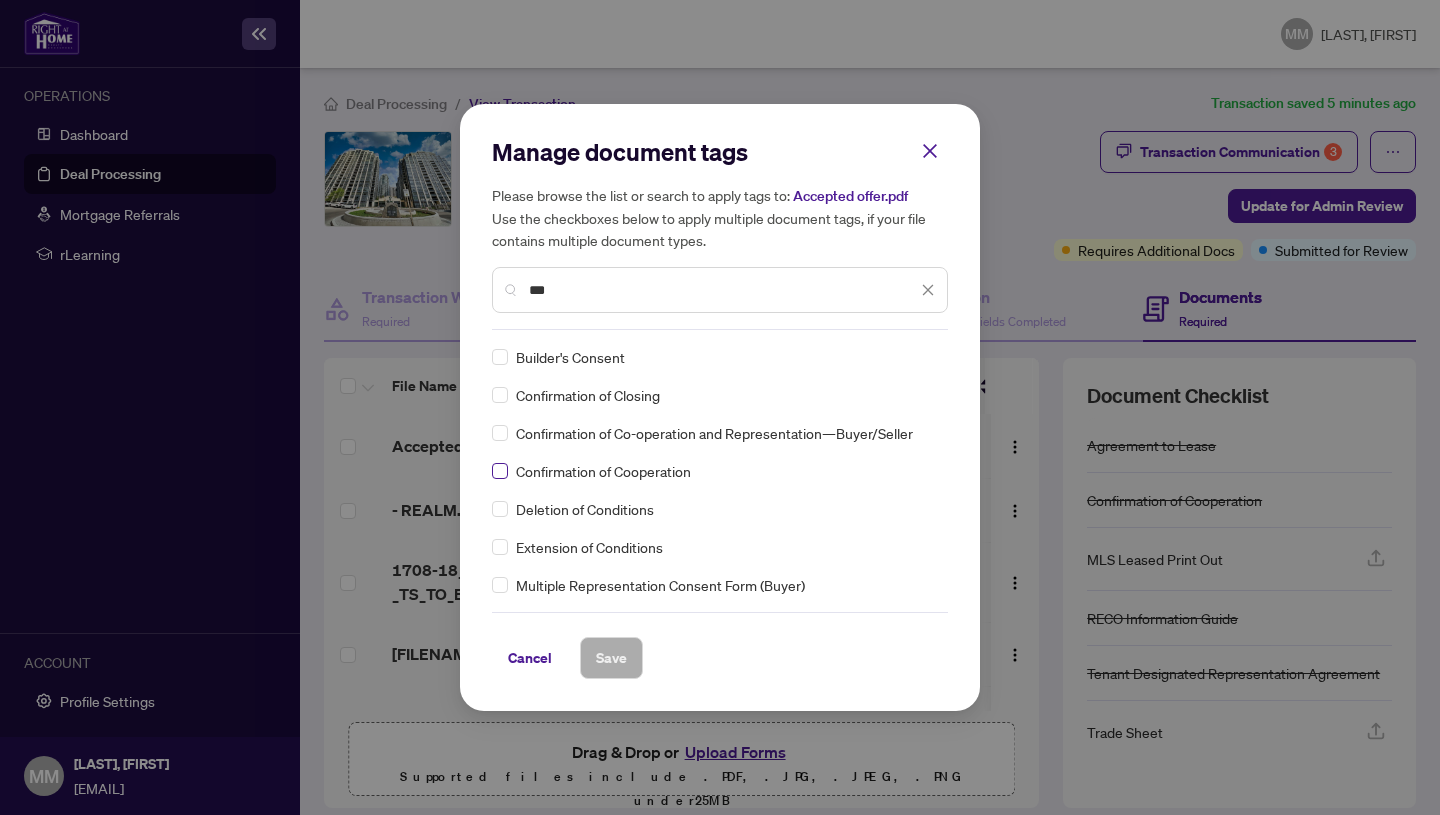 type on "***" 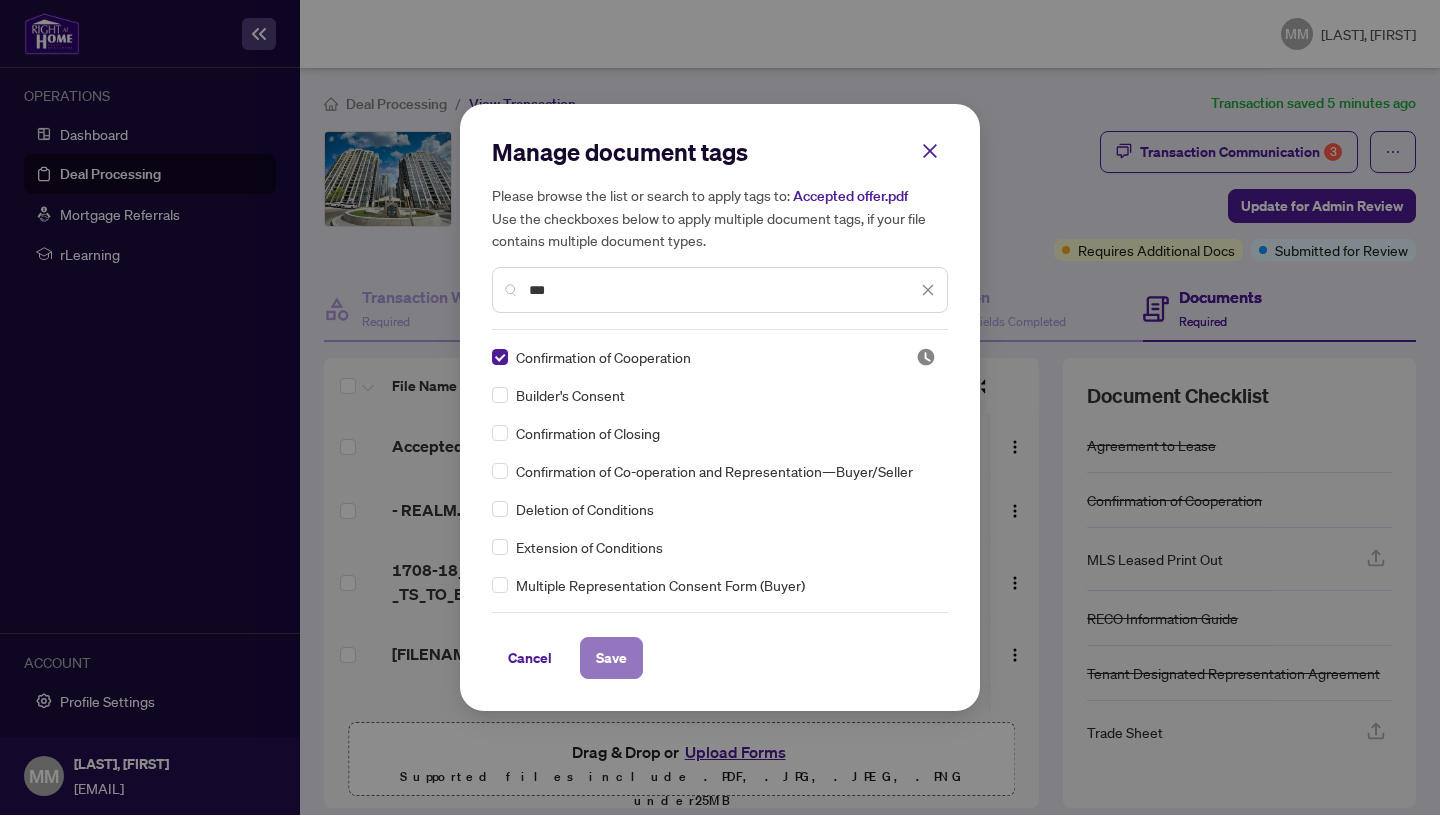 click on "Save" at bounding box center [611, 658] 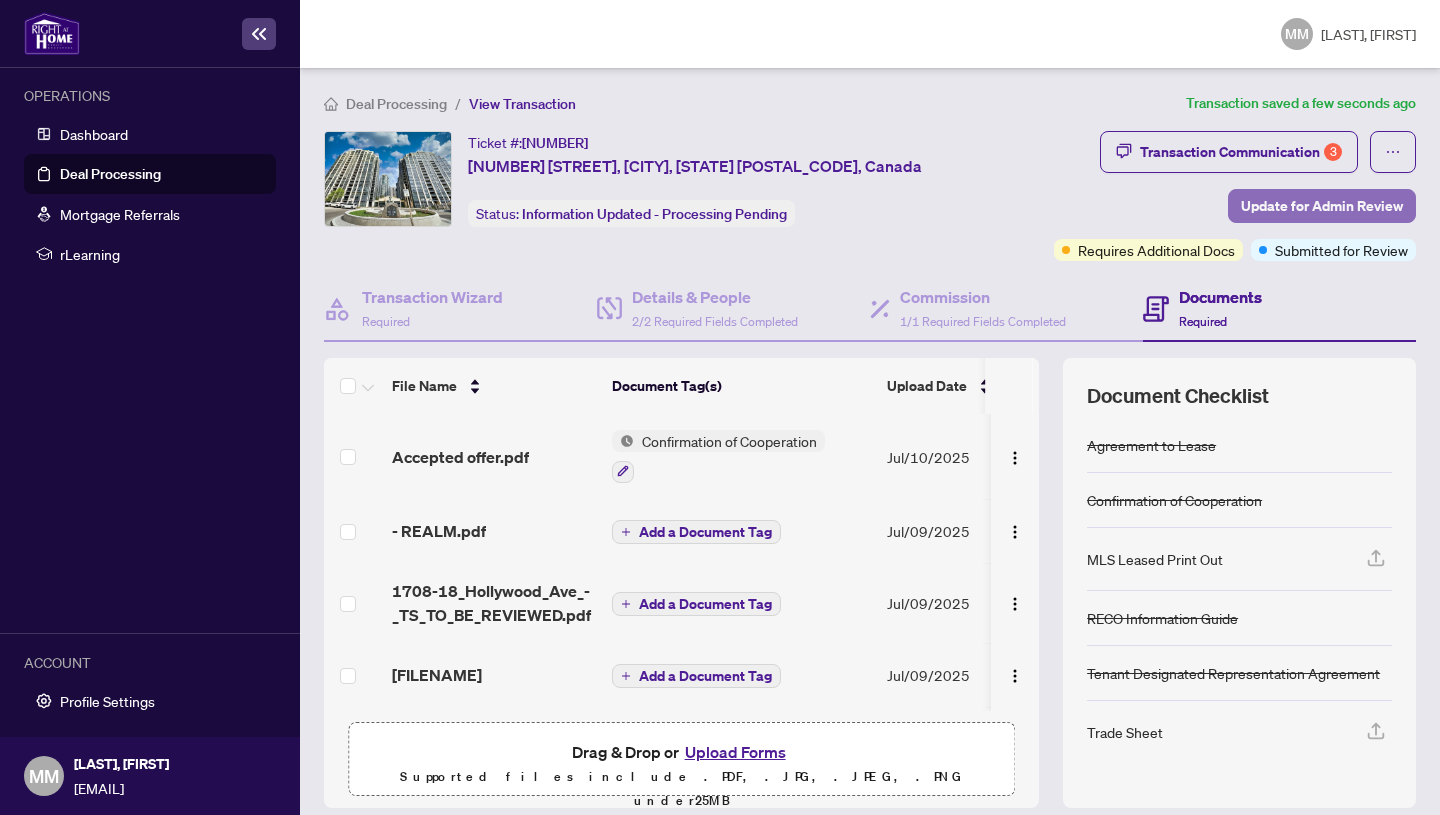 click on "Update for Admin Review" at bounding box center [1322, 206] 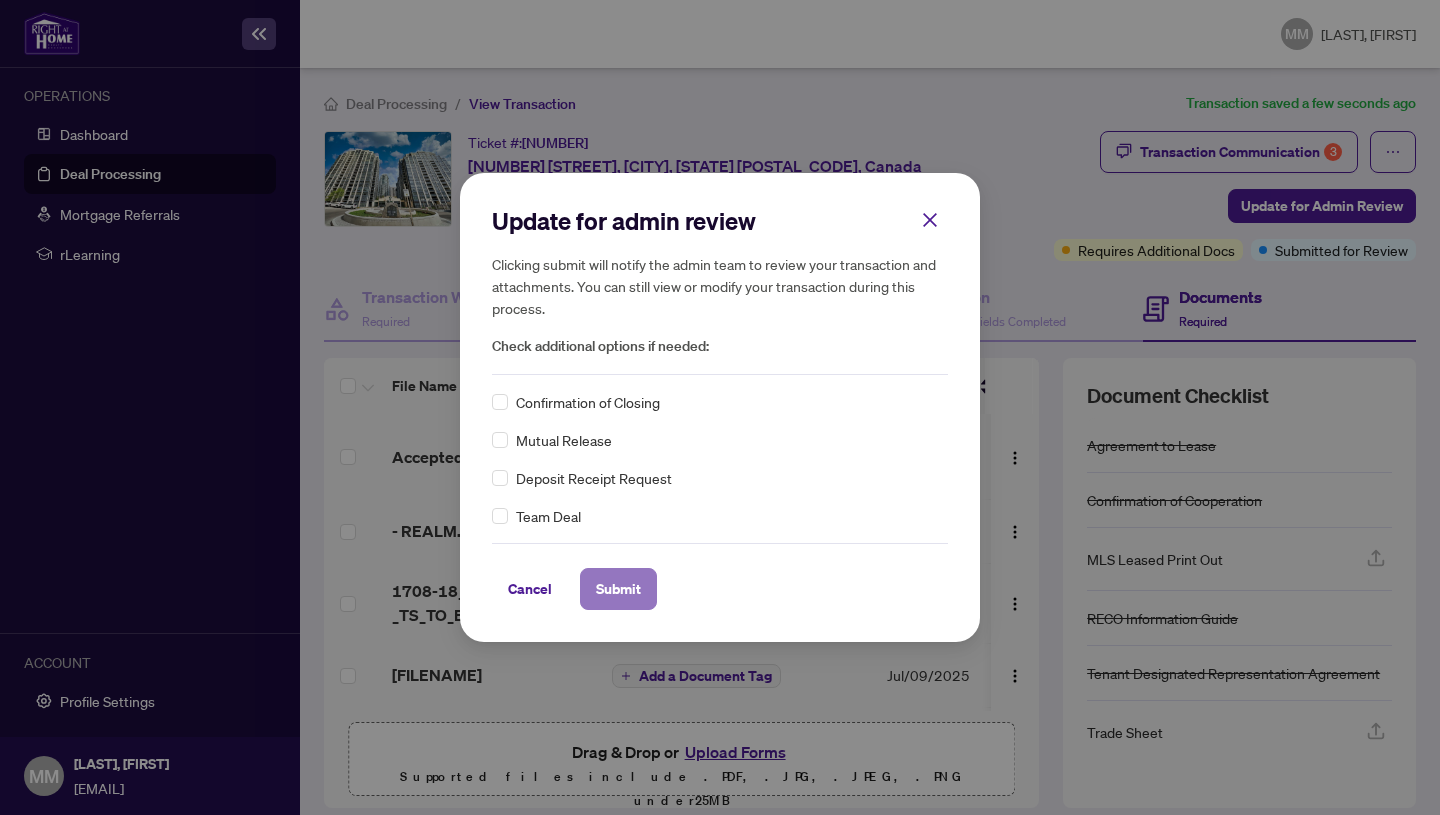 click on "Submit" at bounding box center (618, 589) 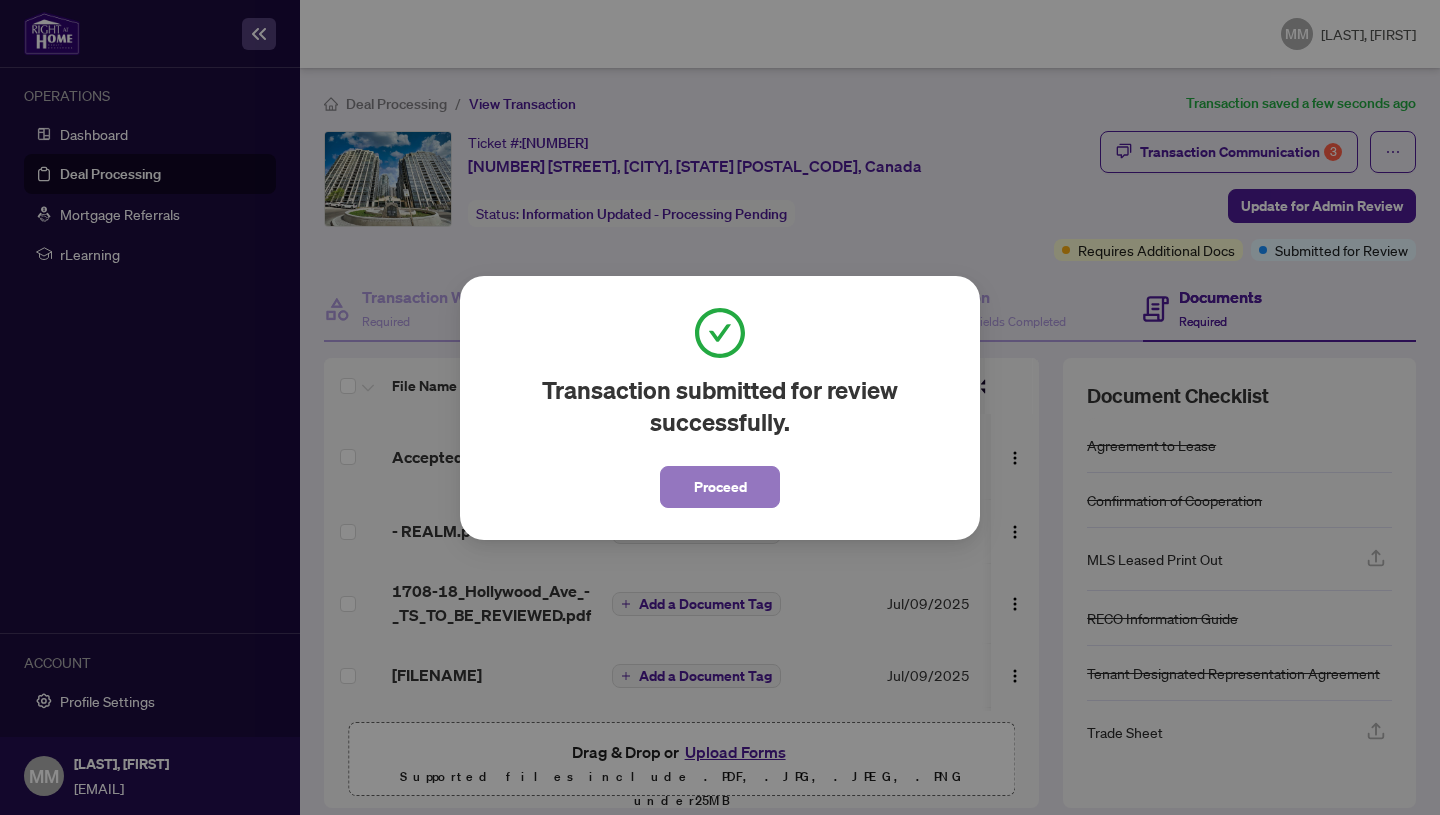 click on "Proceed" at bounding box center [720, 487] 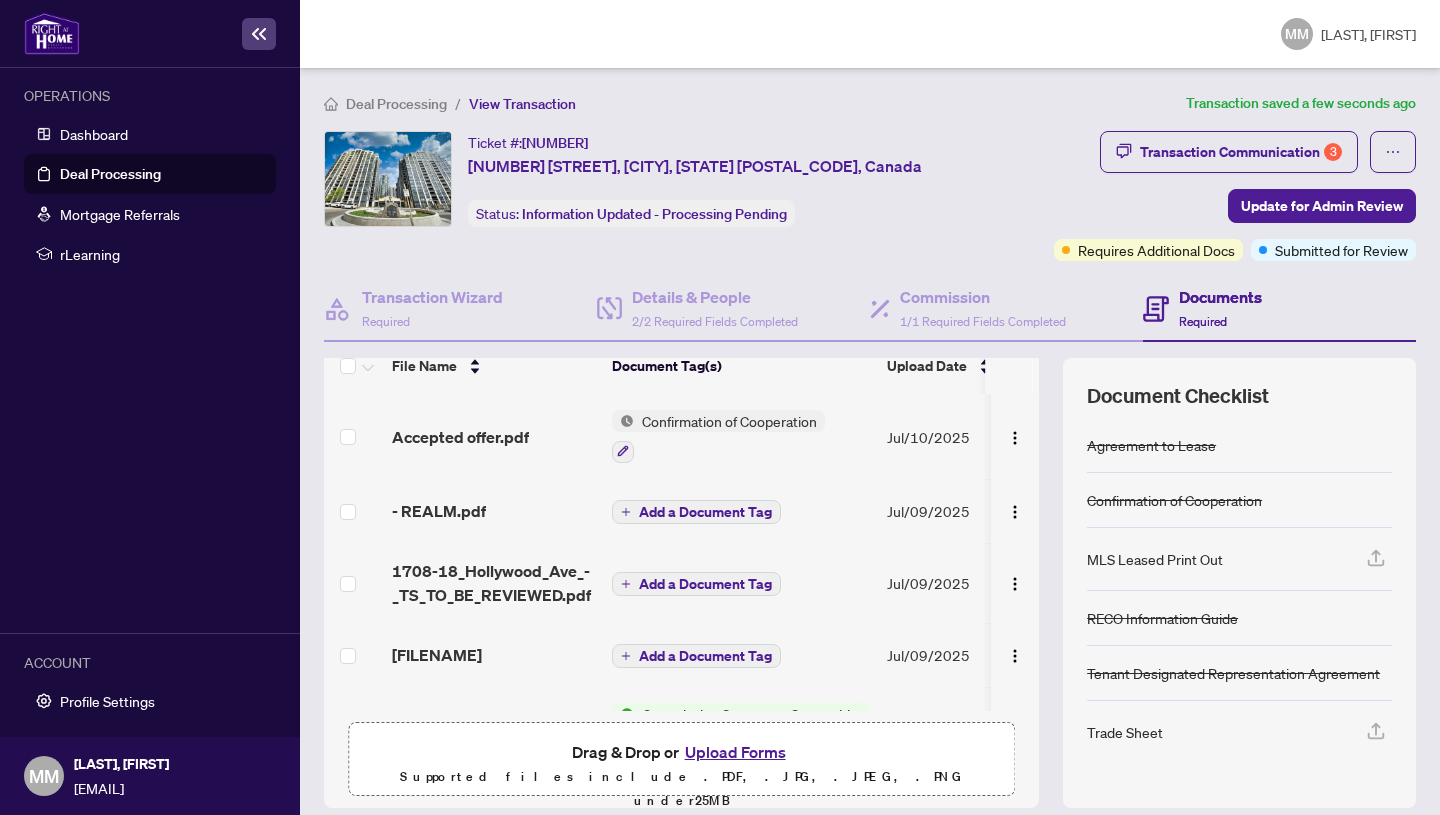 scroll, scrollTop: 0, scrollLeft: 0, axis: both 